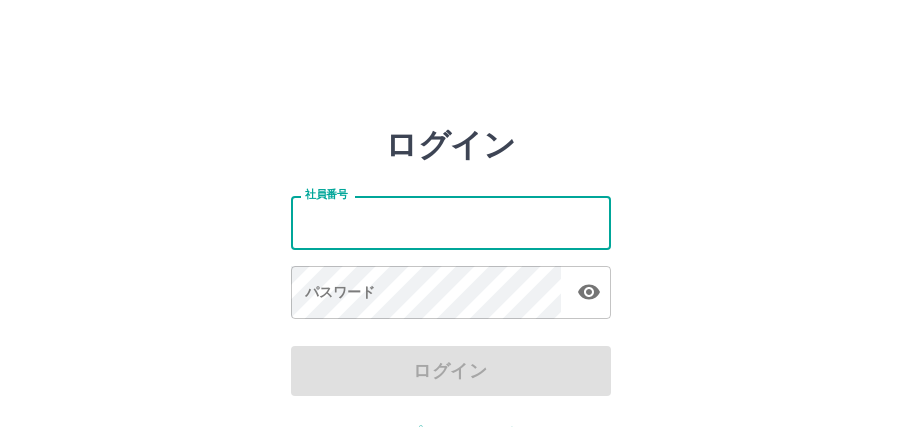 scroll, scrollTop: 0, scrollLeft: 0, axis: both 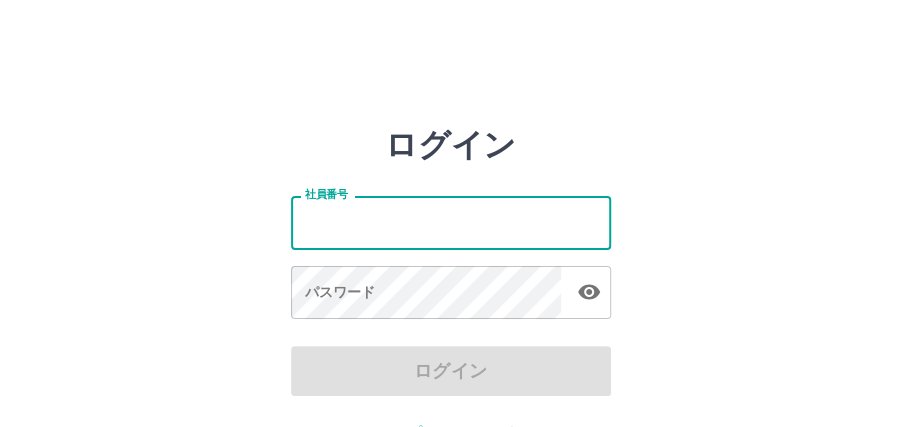 type on "*******" 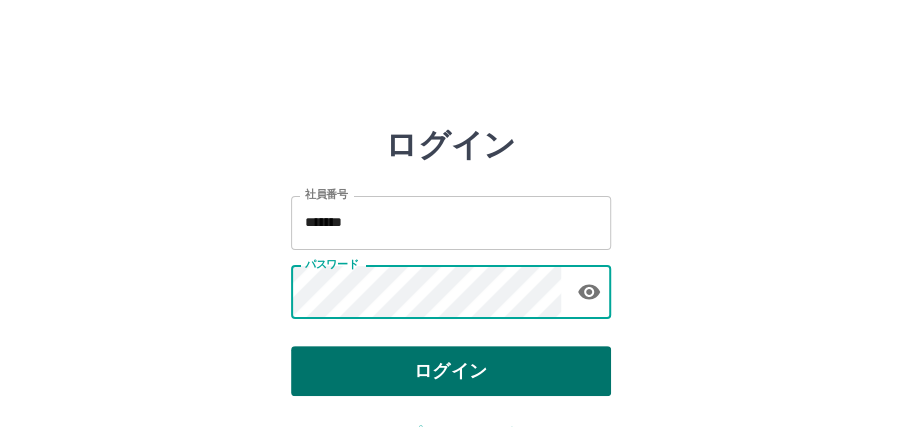 click on "ログイン" at bounding box center (451, 371) 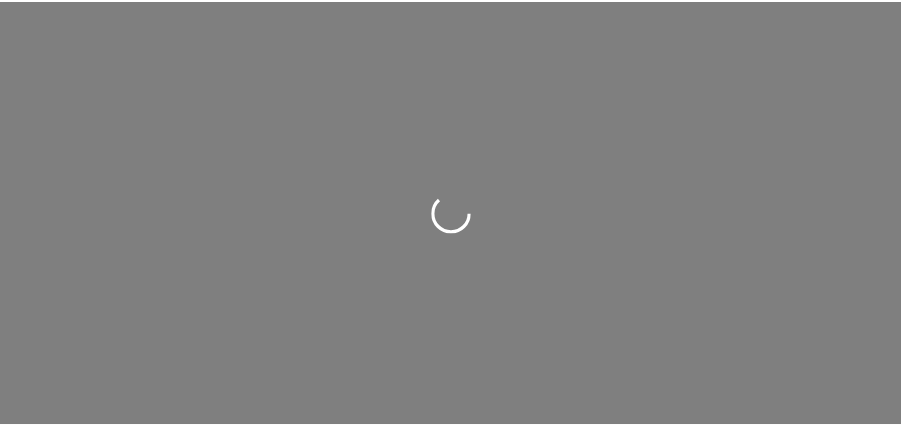 scroll, scrollTop: 0, scrollLeft: 0, axis: both 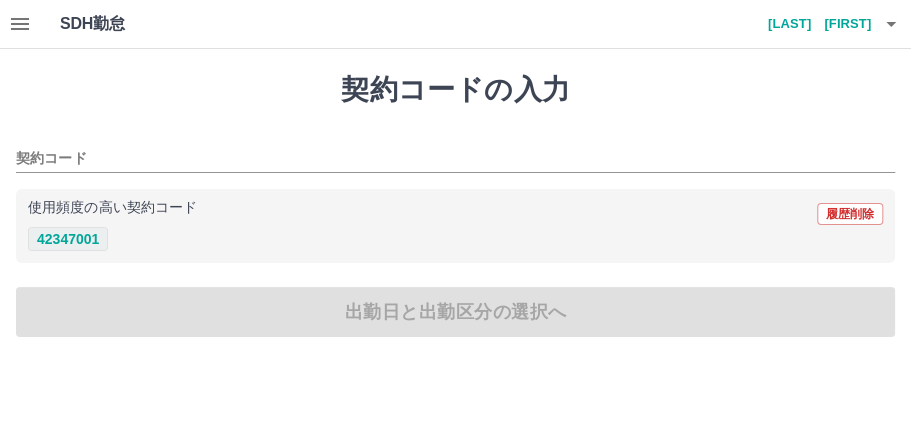 click on "42347001" at bounding box center [68, 239] 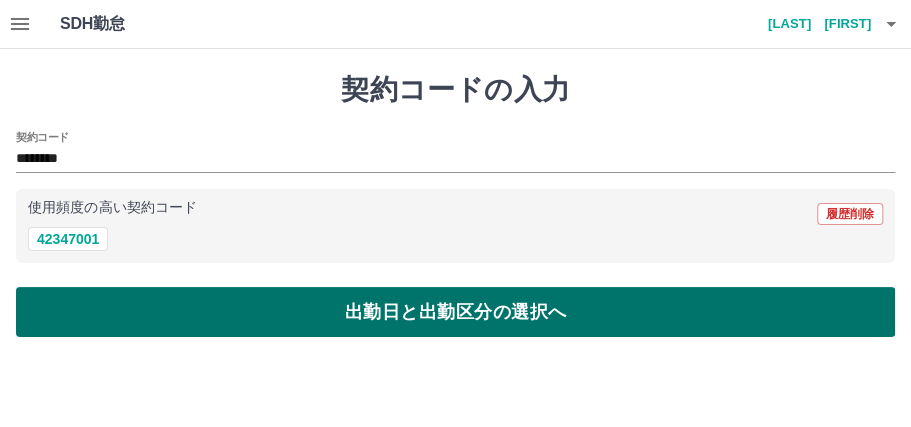 click on "出勤日と出勤区分の選択へ" at bounding box center [455, 312] 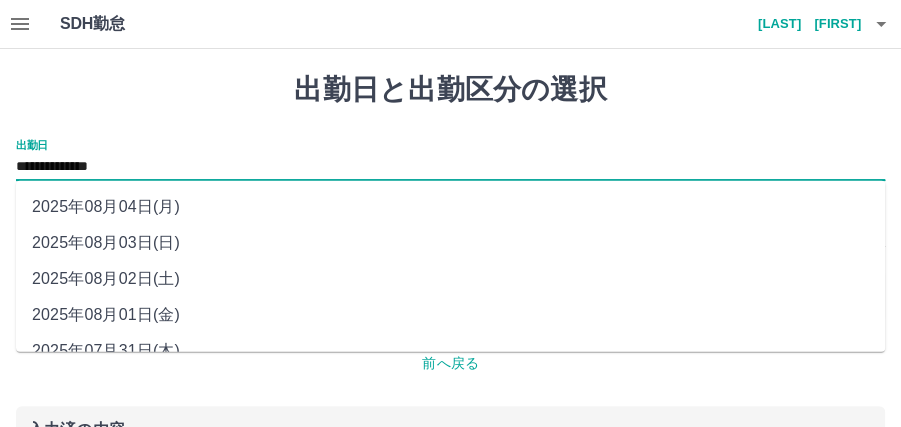 click on "**********" at bounding box center [450, 167] 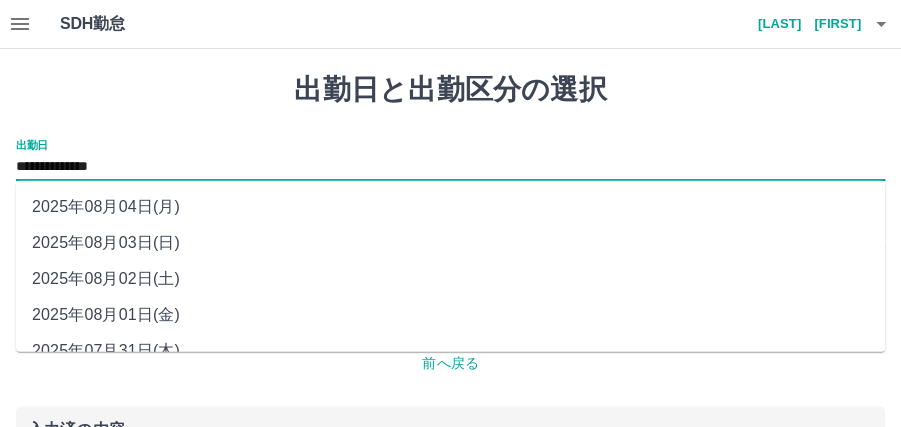click on "2025年08月02日(土)" at bounding box center [450, 279] 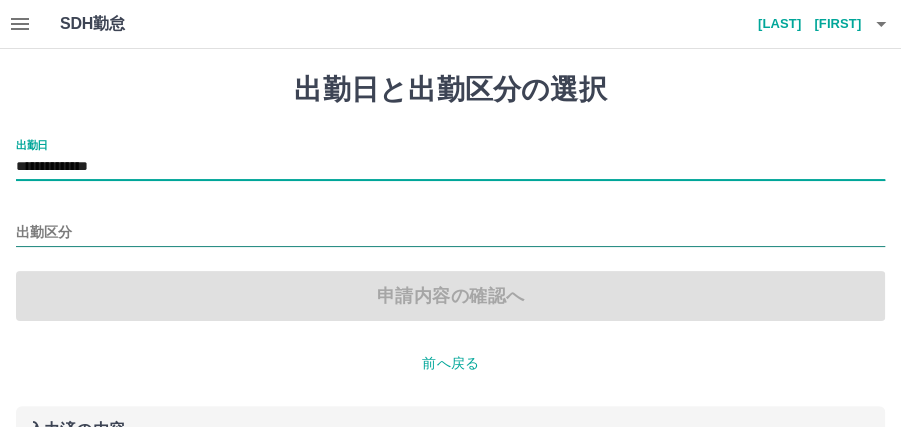 click on "出勤区分" at bounding box center [450, 233] 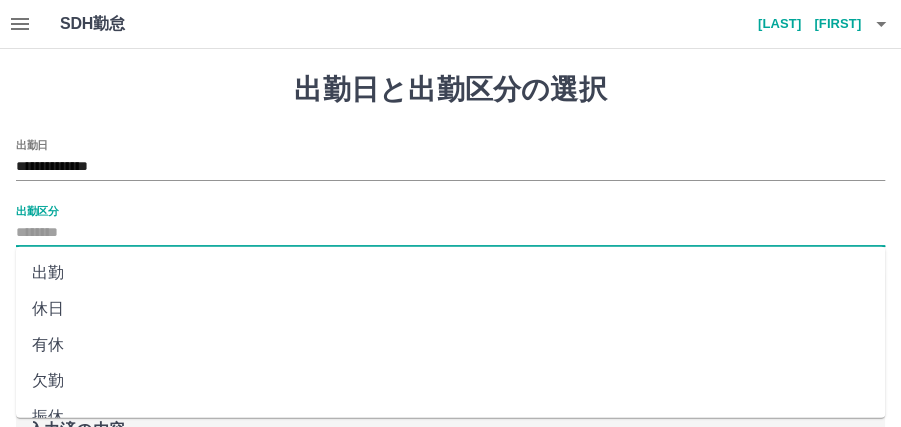 click on "出勤" at bounding box center (450, 273) 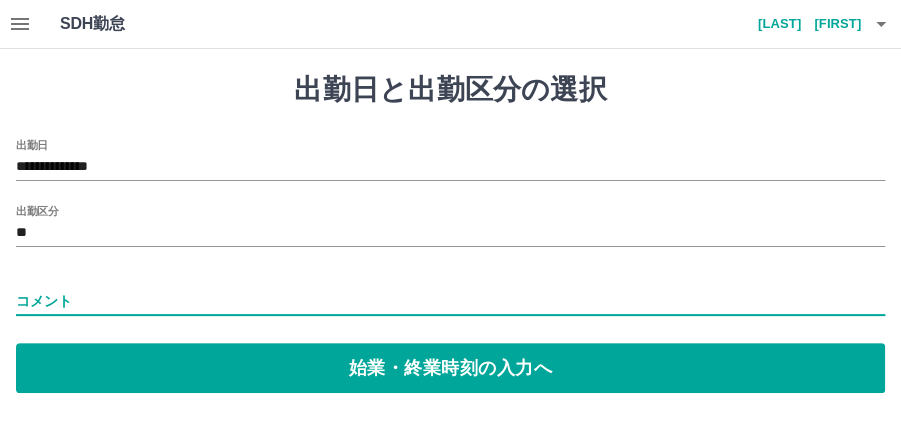 click on "コメント" at bounding box center [450, 301] 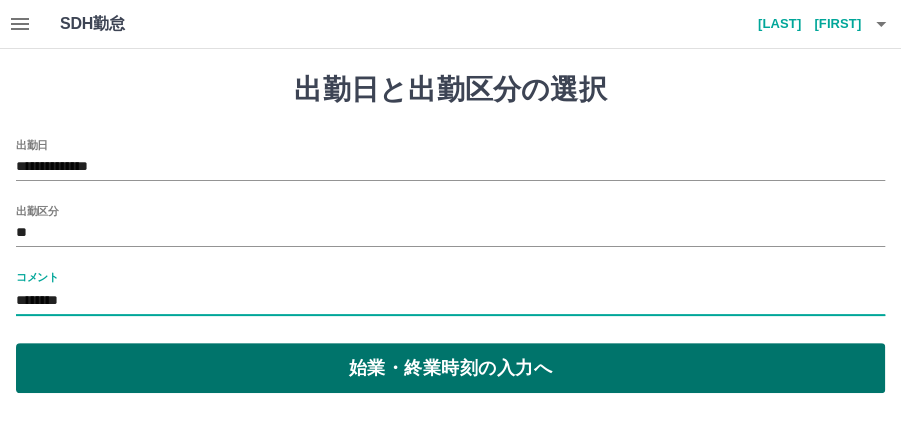 click on "始業・終業時刻の入力へ" at bounding box center (450, 368) 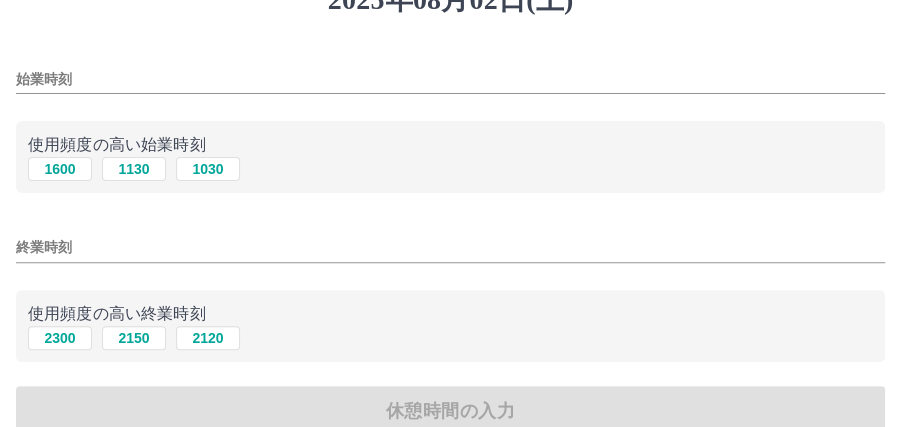 scroll, scrollTop: 133, scrollLeft: 0, axis: vertical 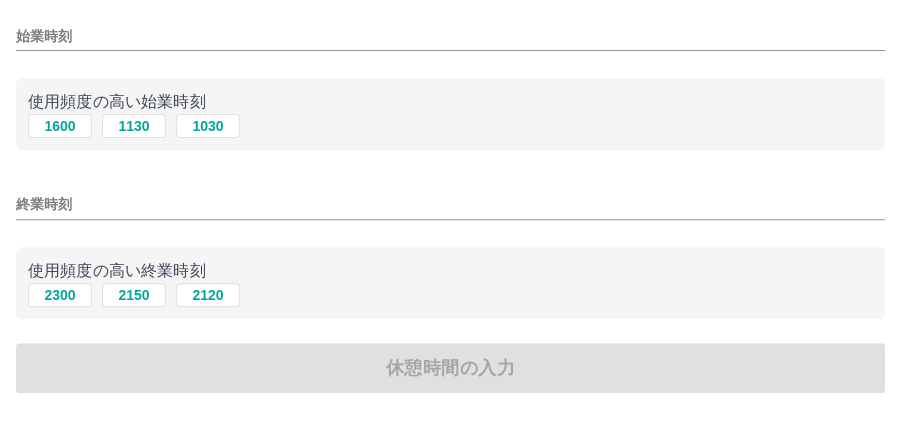 click on "始業時刻" at bounding box center [450, 36] 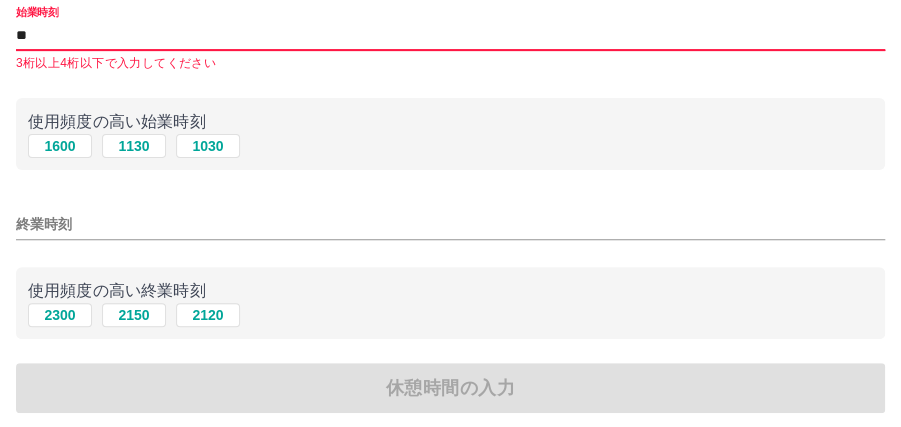 type on "****" 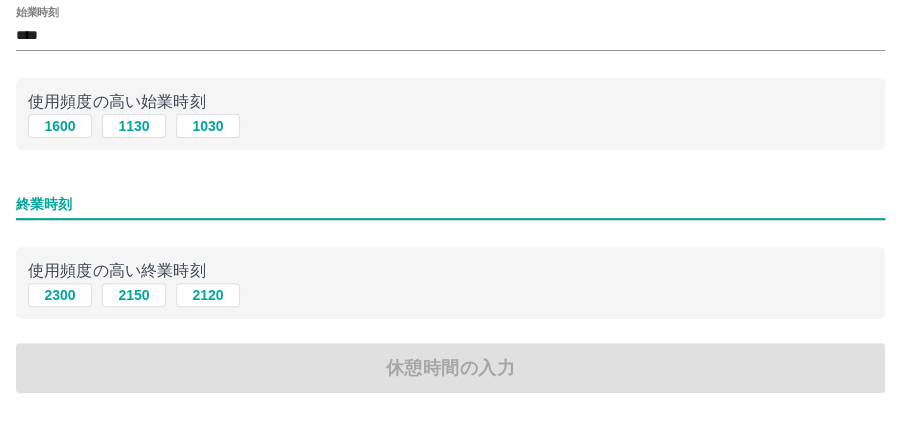 click on "終業時刻" at bounding box center [450, 204] 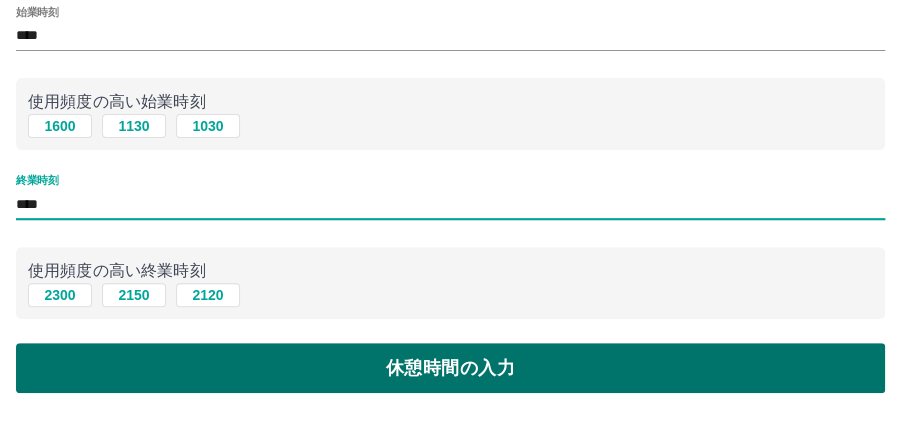 click on "休憩時間の入力" at bounding box center [450, 368] 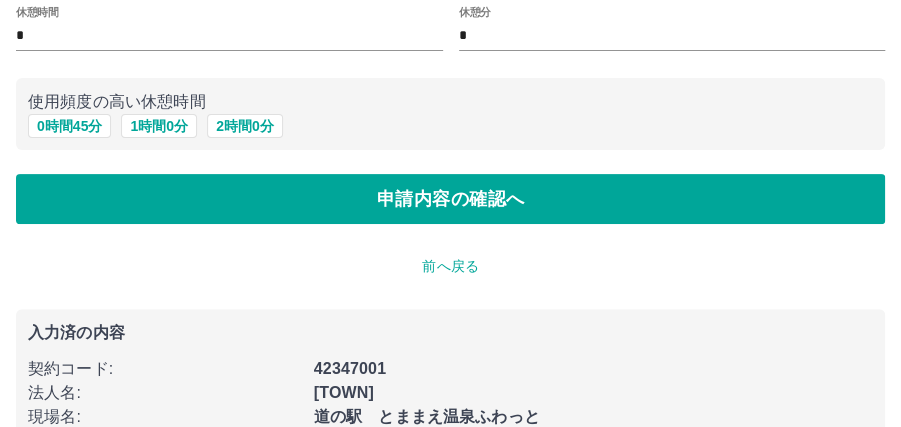 scroll, scrollTop: 0, scrollLeft: 0, axis: both 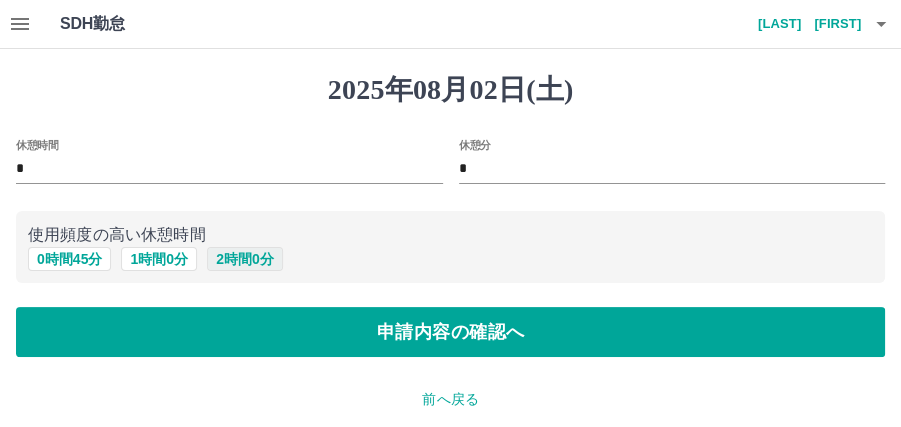 click on "2 時間 0 分" at bounding box center (245, 259) 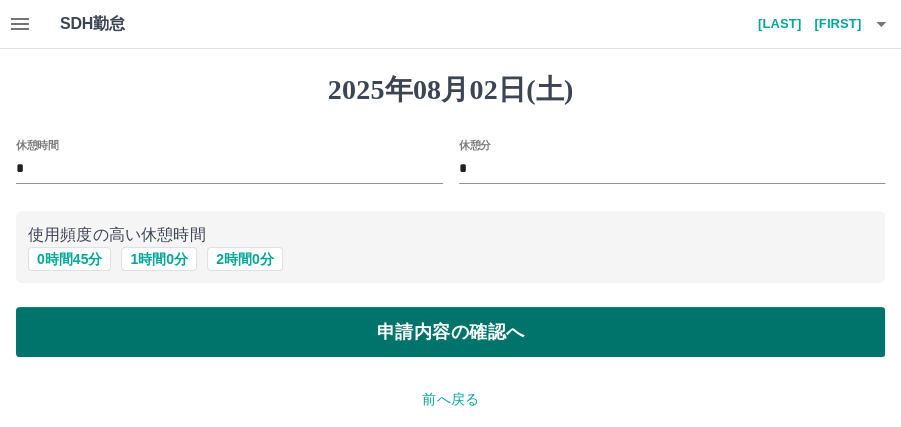 click on "申請内容の確認へ" at bounding box center [450, 332] 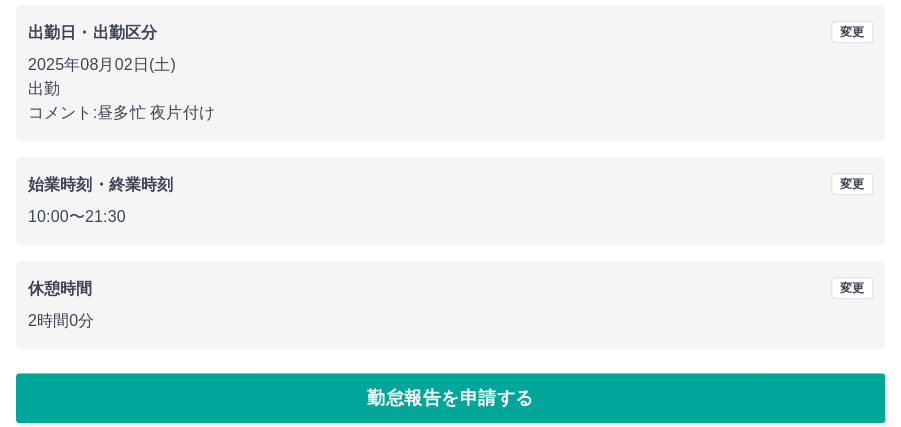 scroll, scrollTop: 320, scrollLeft: 0, axis: vertical 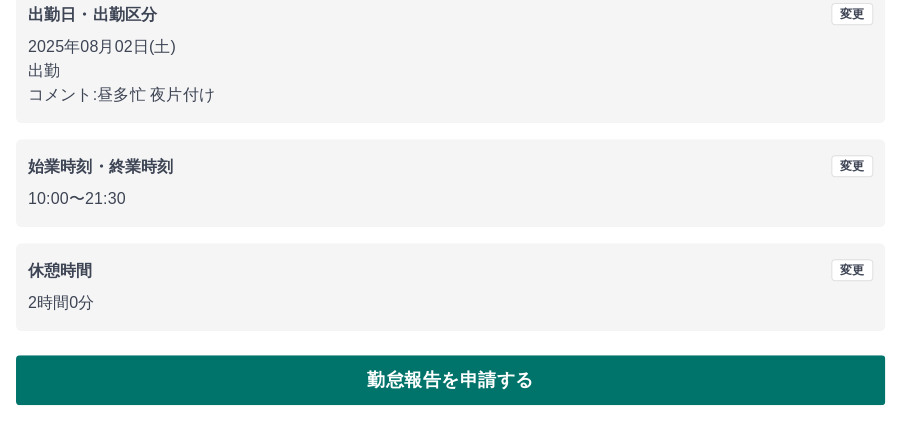 click on "勤怠報告を申請する" at bounding box center (450, 380) 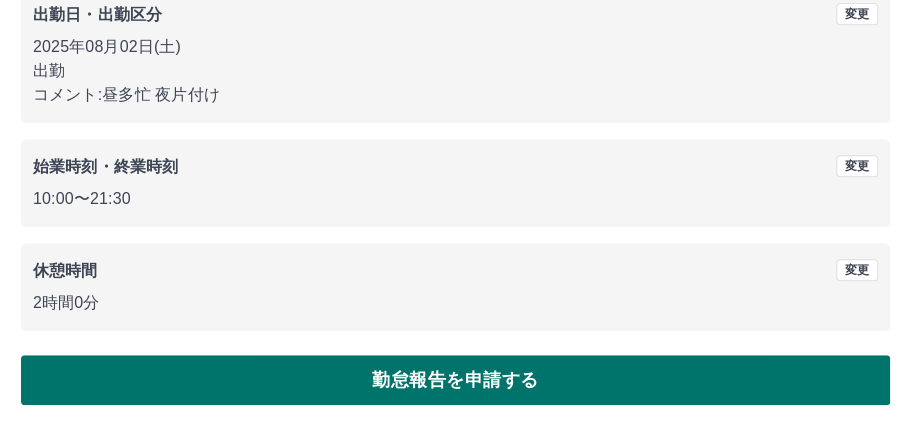 scroll, scrollTop: 0, scrollLeft: 0, axis: both 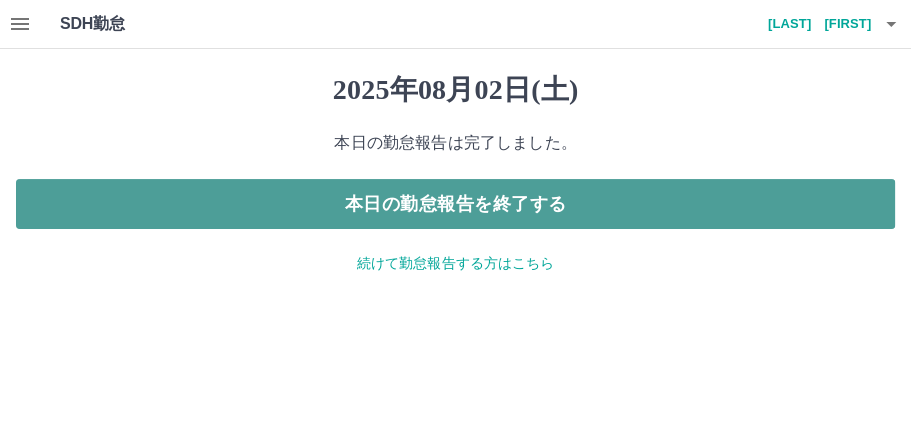 click on "本日の勤怠報告を終了する" at bounding box center (455, 204) 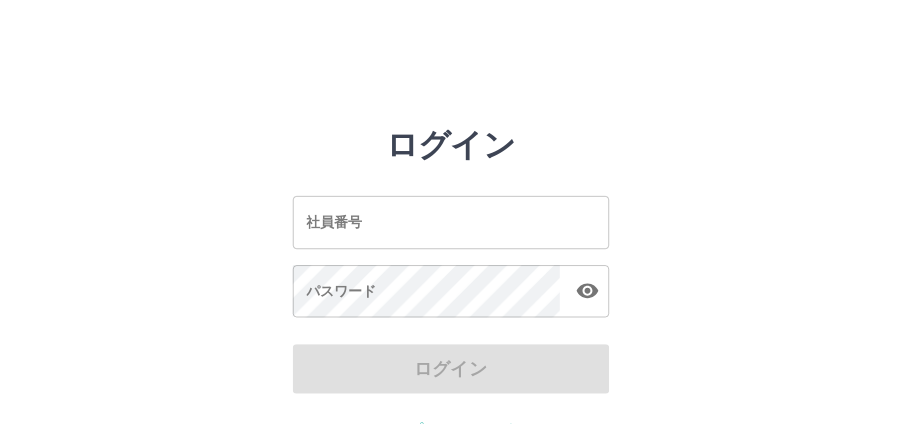 scroll, scrollTop: 0, scrollLeft: 0, axis: both 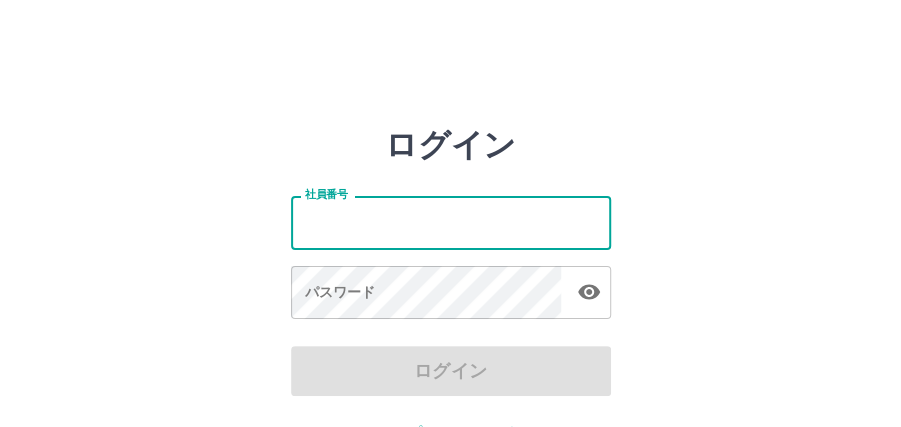 click on "社員番号" at bounding box center (451, 222) 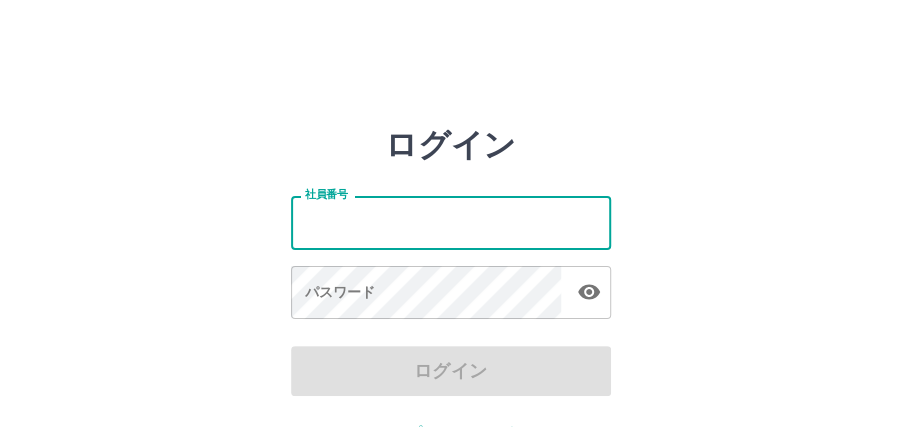 type on "*******" 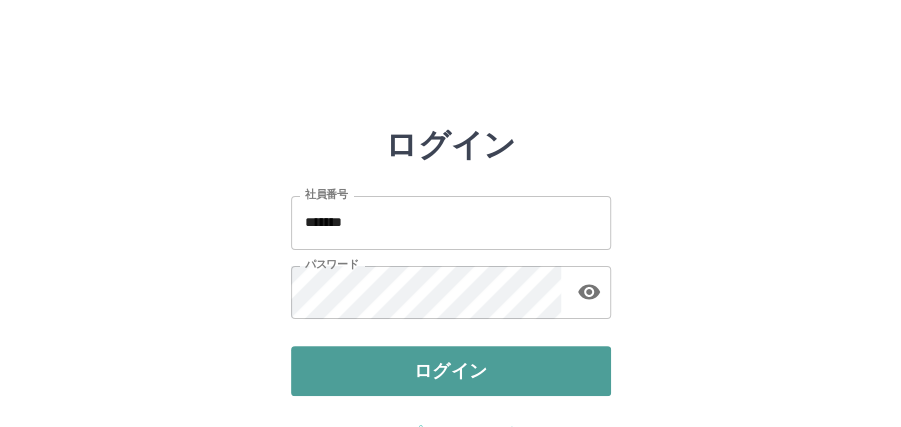 click on "ログイン" at bounding box center (451, 371) 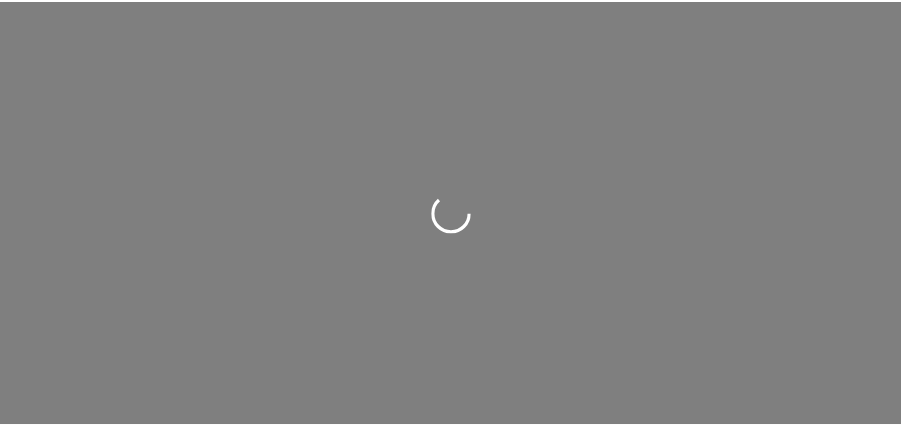 scroll, scrollTop: 0, scrollLeft: 0, axis: both 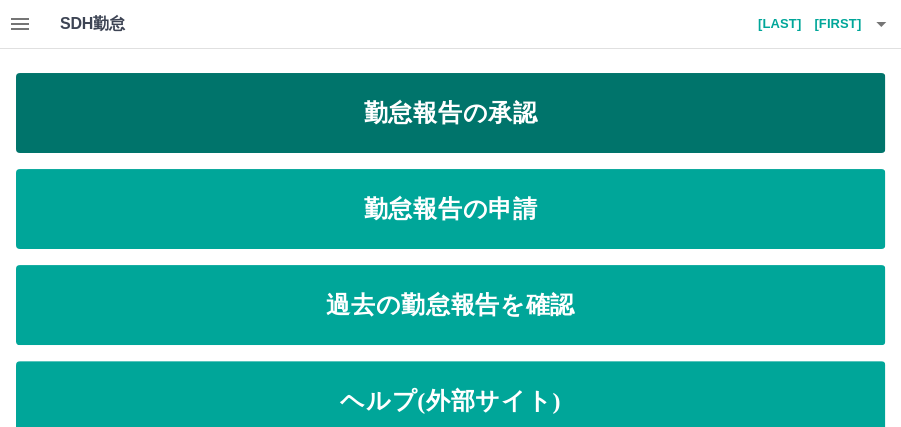 click on "勤怠報告の承認" at bounding box center (450, 113) 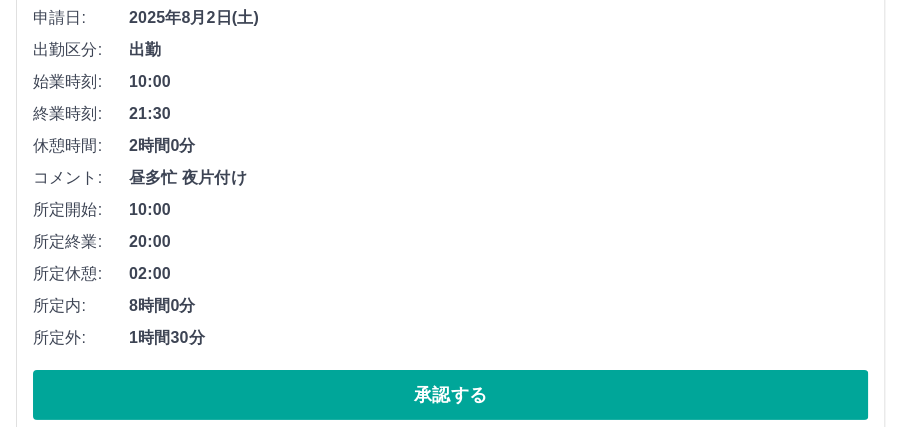 scroll, scrollTop: 2066, scrollLeft: 0, axis: vertical 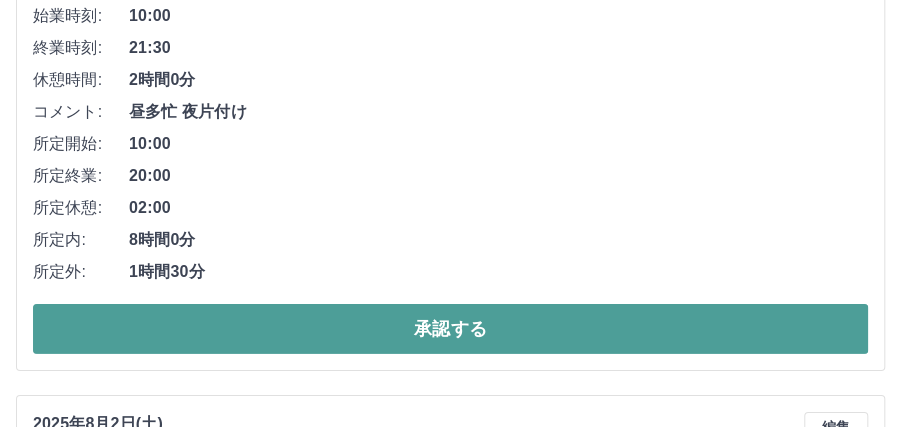 click on "承認する" at bounding box center (450, 329) 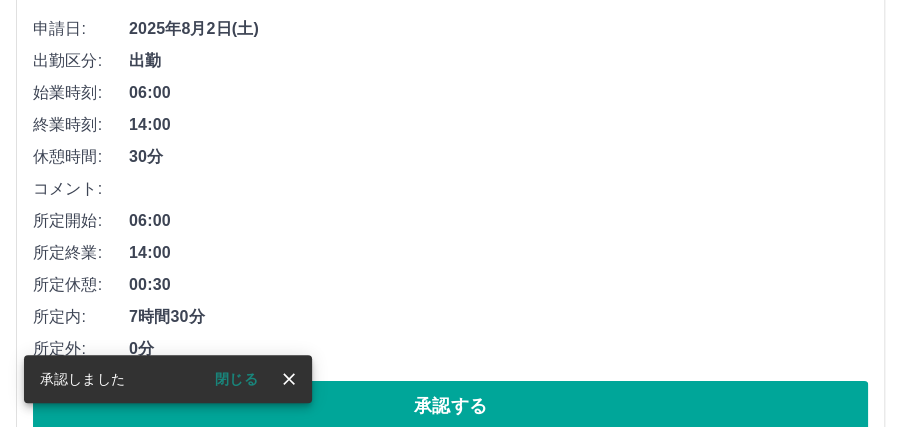 scroll, scrollTop: 2044, scrollLeft: 0, axis: vertical 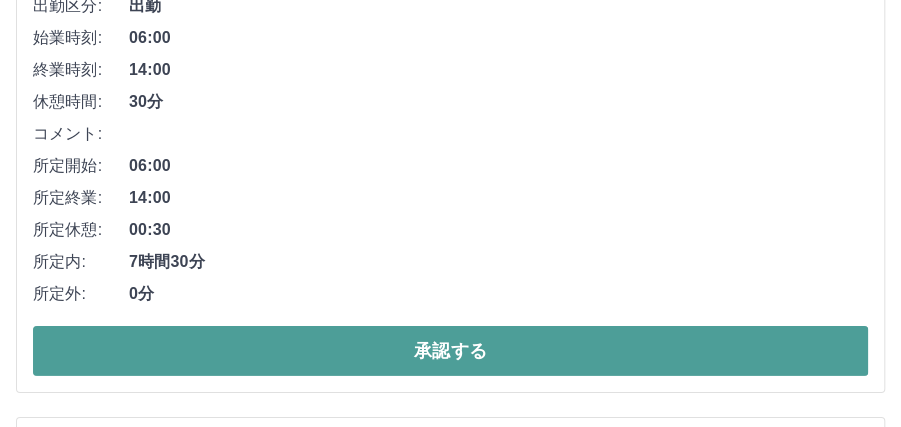 click on "承認する" at bounding box center (450, 351) 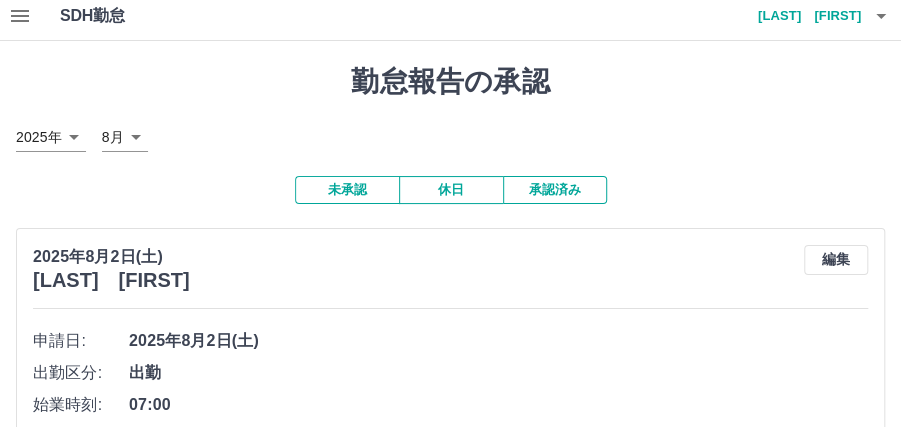 scroll, scrollTop: 0, scrollLeft: 0, axis: both 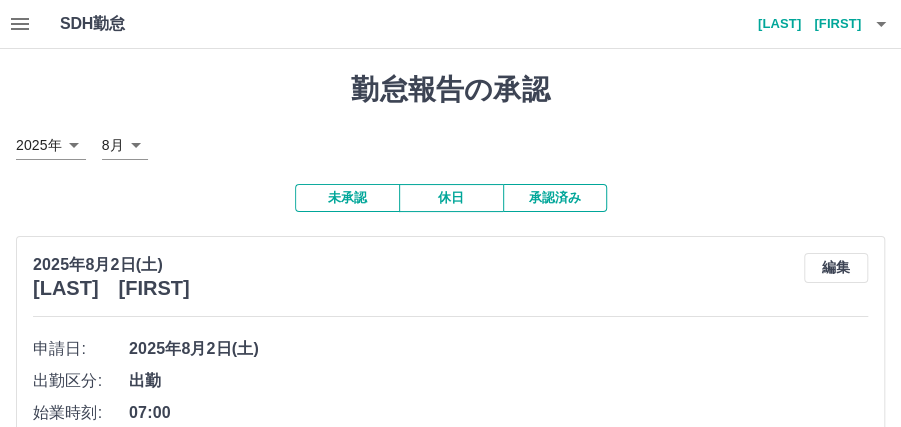click on "承認済み" at bounding box center [555, 198] 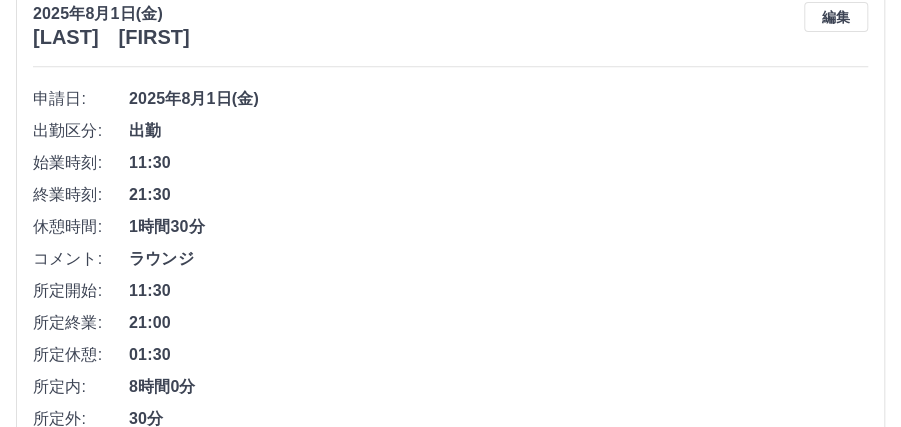 scroll, scrollTop: 11066, scrollLeft: 0, axis: vertical 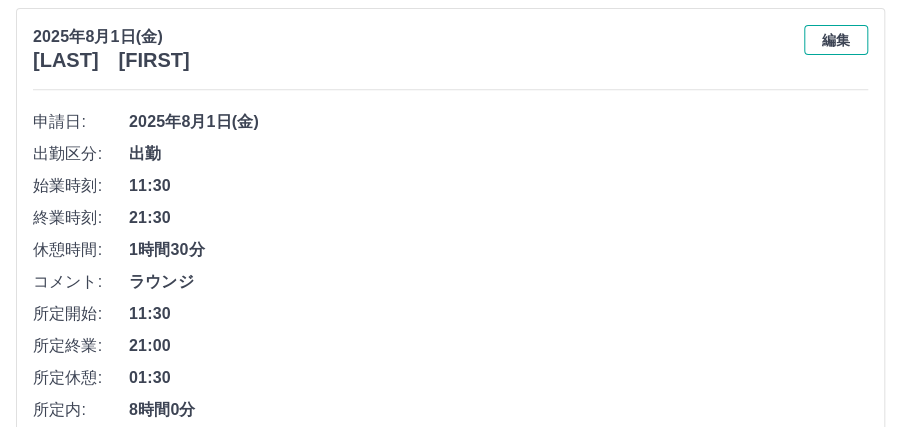 click on "編集" at bounding box center [836, 40] 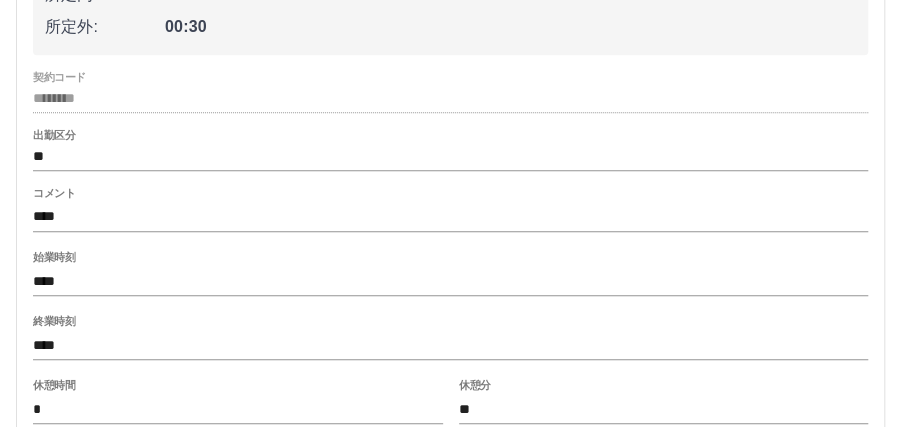 scroll, scrollTop: 11400, scrollLeft: 0, axis: vertical 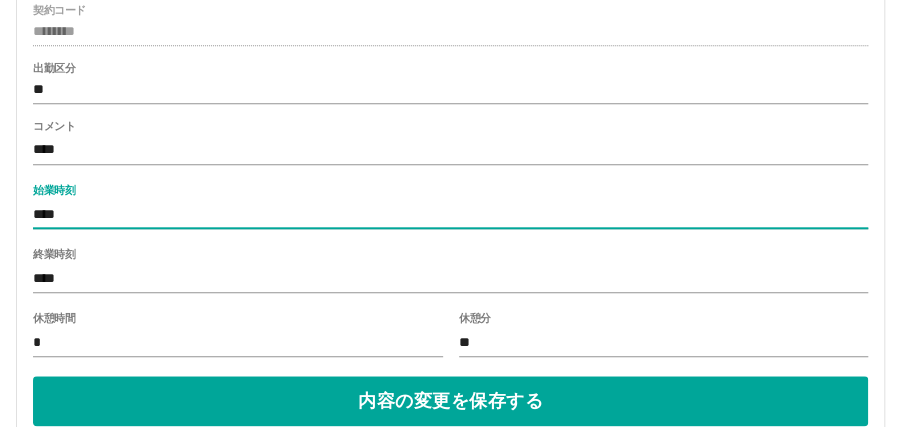 click on "****" at bounding box center (450, 214) 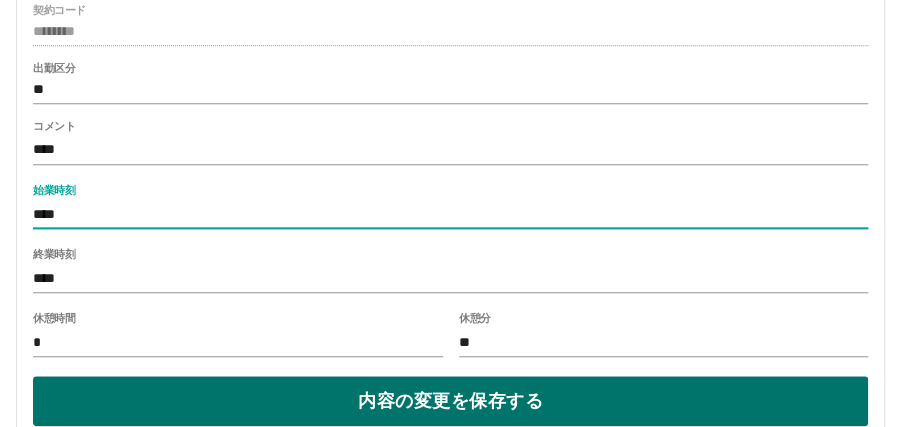 type on "****" 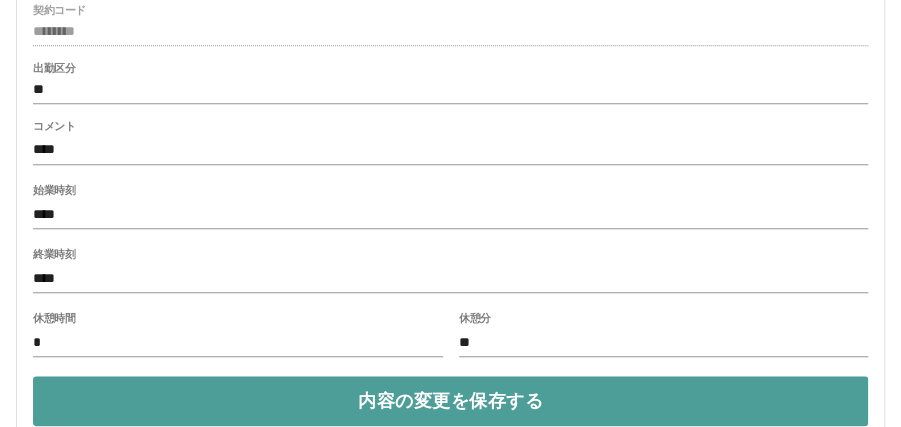 click on "内容の変更を保存する" at bounding box center [450, 401] 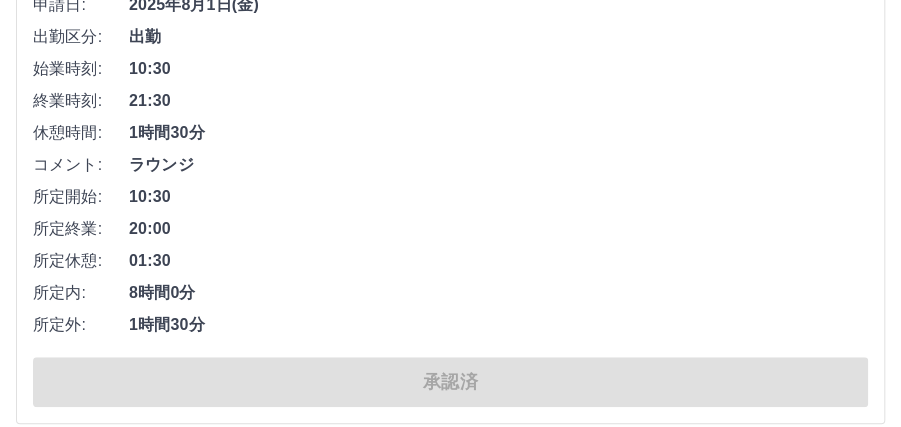 click on "承認済" at bounding box center (450, 382) 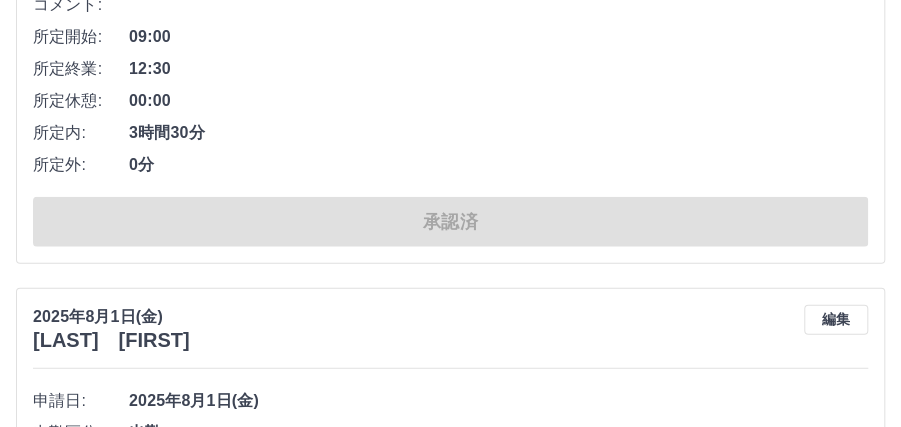 scroll, scrollTop: 9383, scrollLeft: 0, axis: vertical 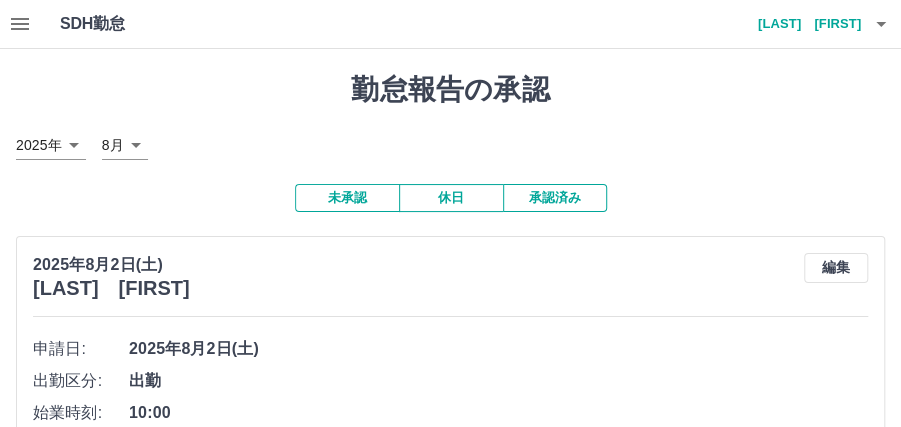 click 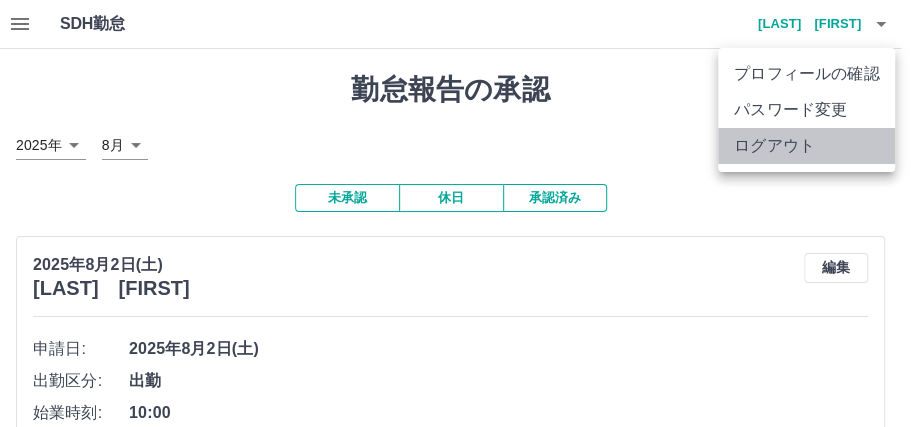 click on "ログアウト" at bounding box center [806, 146] 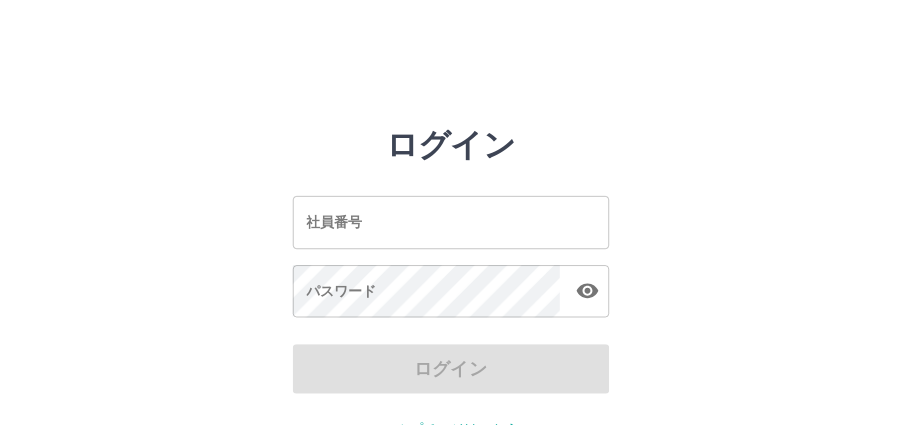 scroll, scrollTop: 0, scrollLeft: 0, axis: both 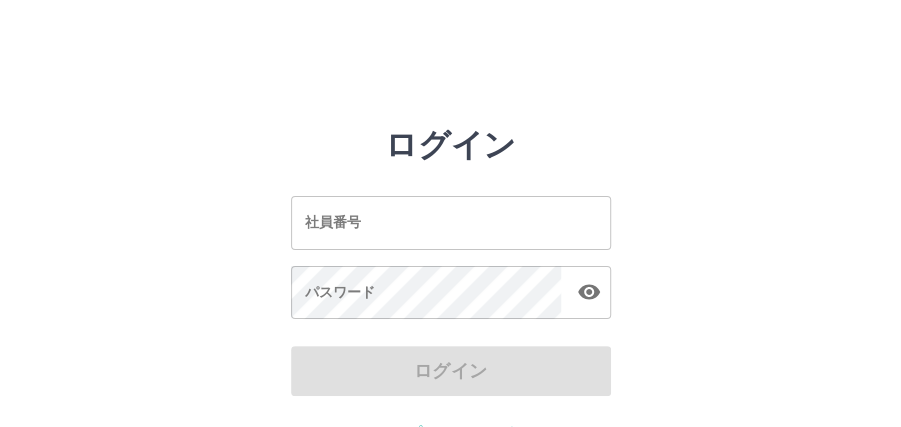 click on "社員番号" at bounding box center [451, 222] 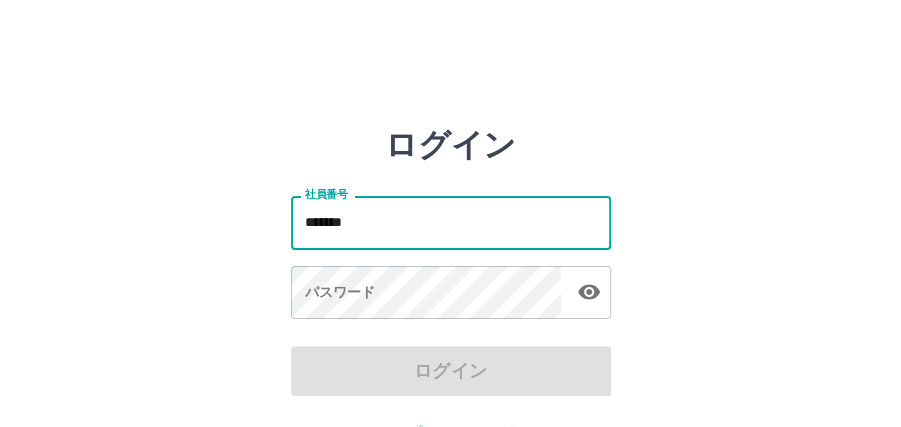 type on "*******" 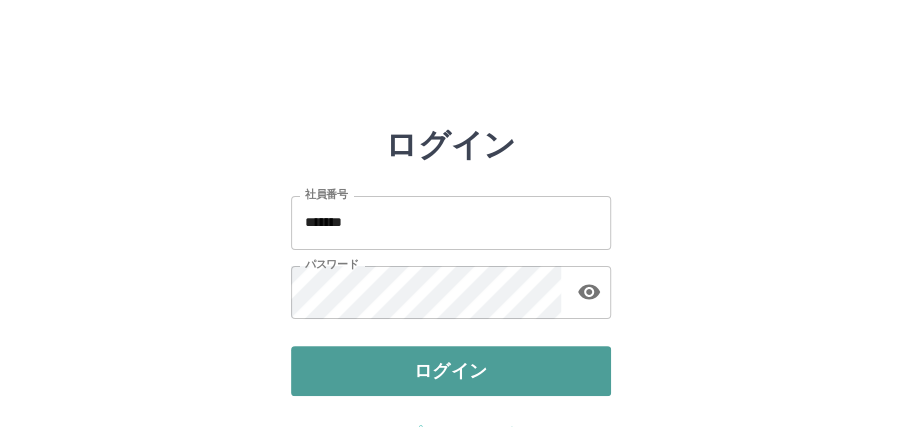 click on "ログイン" at bounding box center [451, 371] 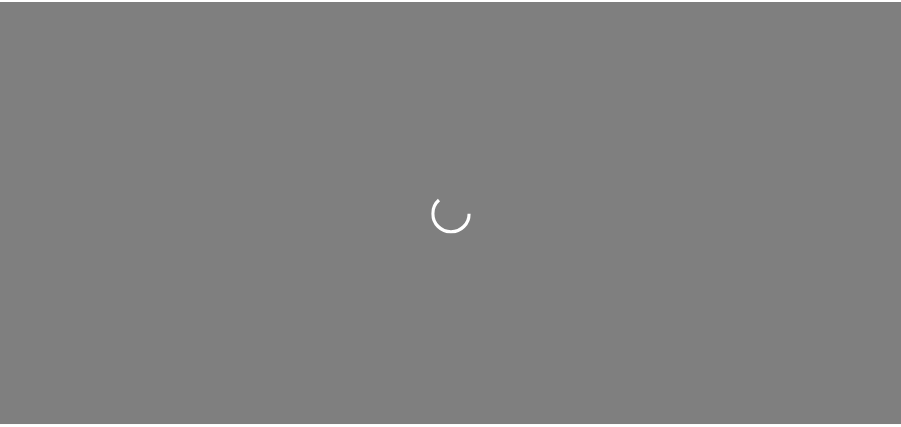 scroll, scrollTop: 0, scrollLeft: 0, axis: both 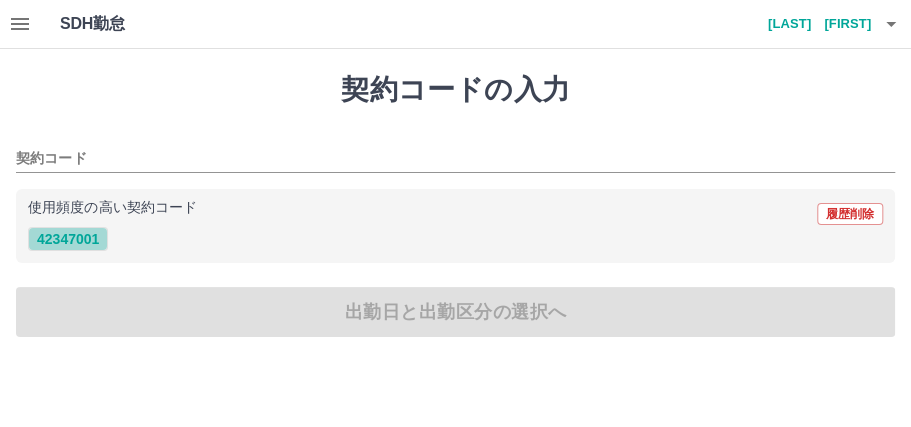 click on "42347001" at bounding box center [68, 239] 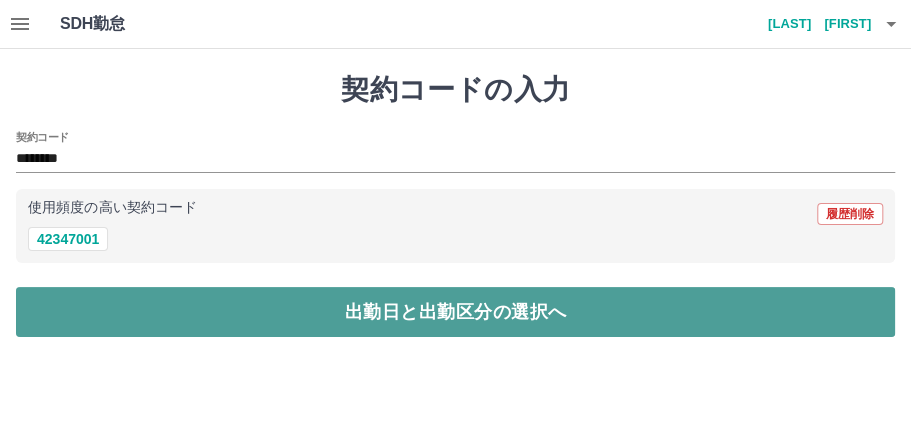 click on "出勤日と出勤区分の選択へ" at bounding box center (455, 312) 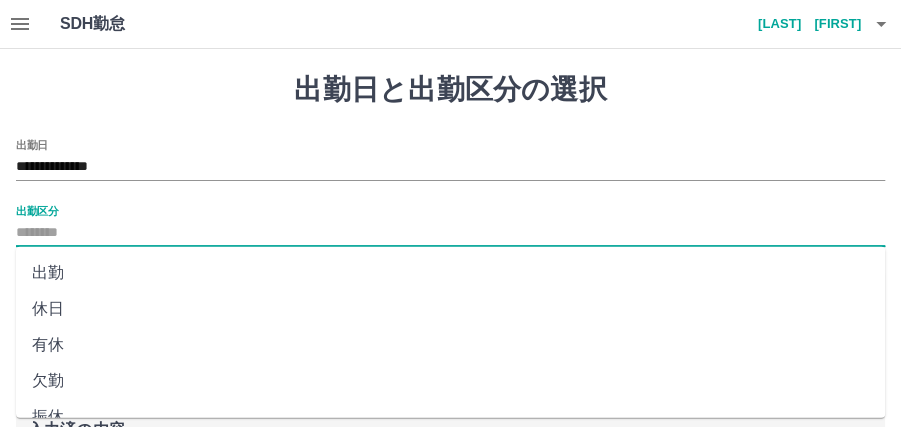 click on "出勤区分" at bounding box center (450, 233) 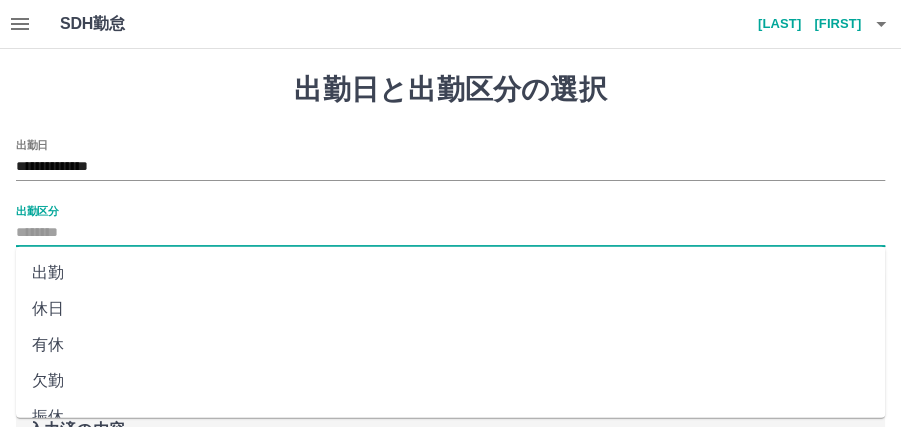 click on "出勤" at bounding box center [450, 273] 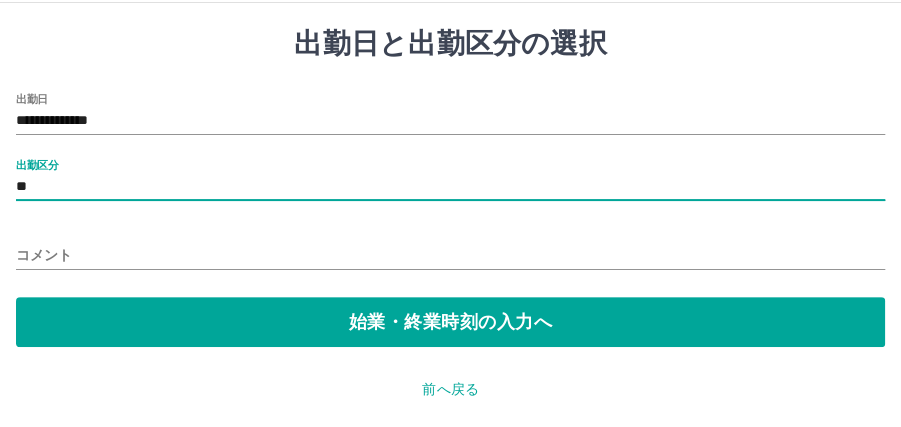 scroll, scrollTop: 66, scrollLeft: 0, axis: vertical 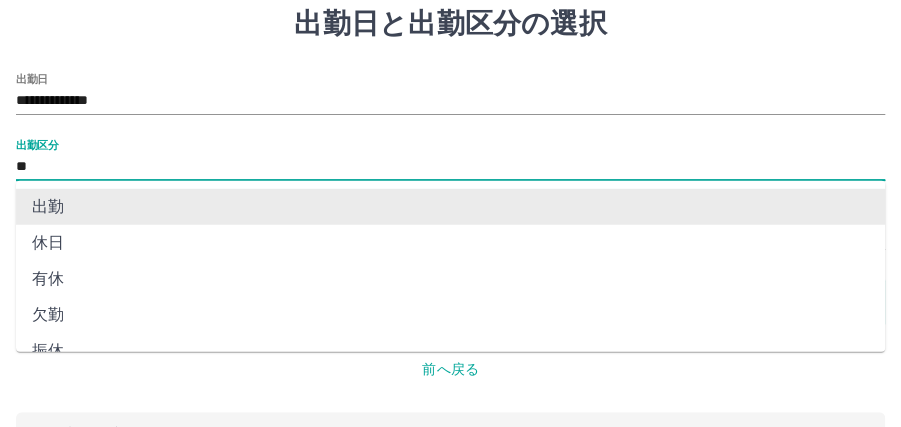 click on "**" at bounding box center (450, 167) 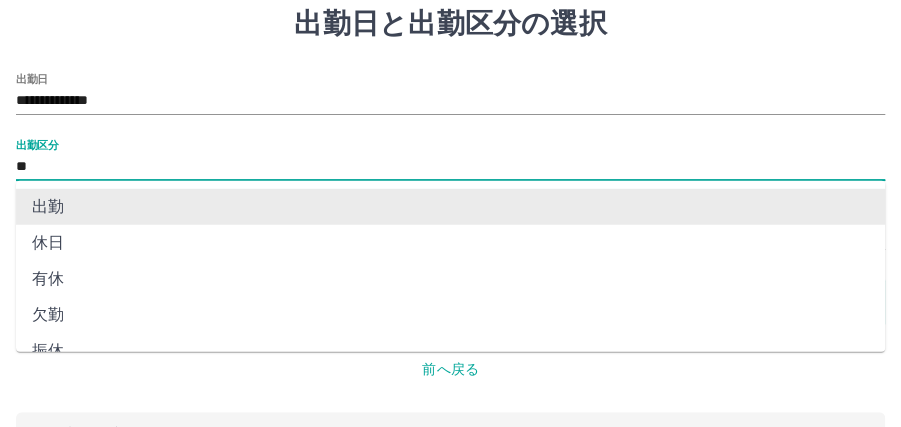 click on "出勤" at bounding box center [450, 207] 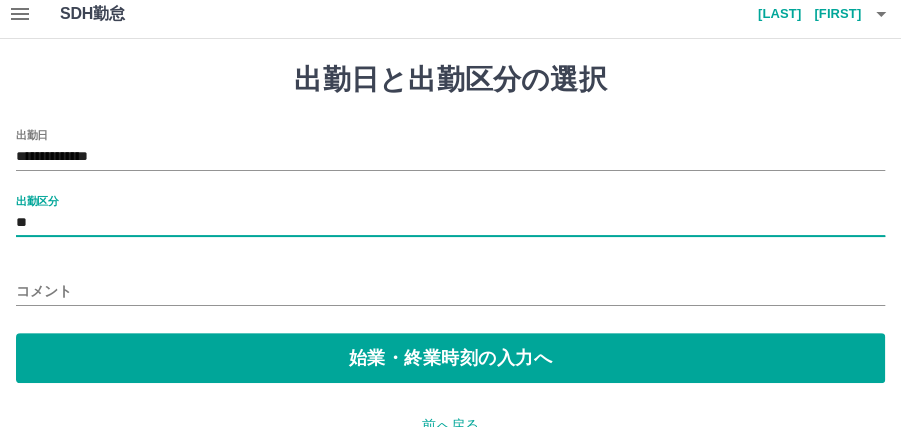 scroll, scrollTop: 0, scrollLeft: 0, axis: both 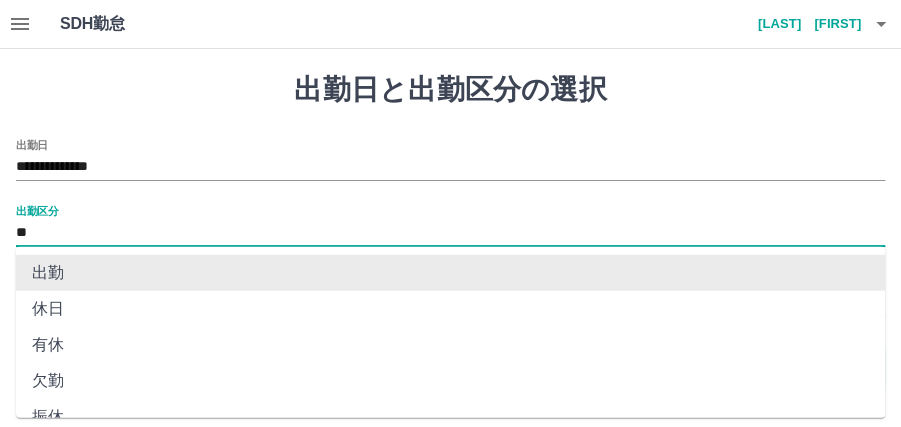 drag, startPoint x: 32, startPoint y: 242, endPoint x: 48, endPoint y: 269, distance: 31.38471 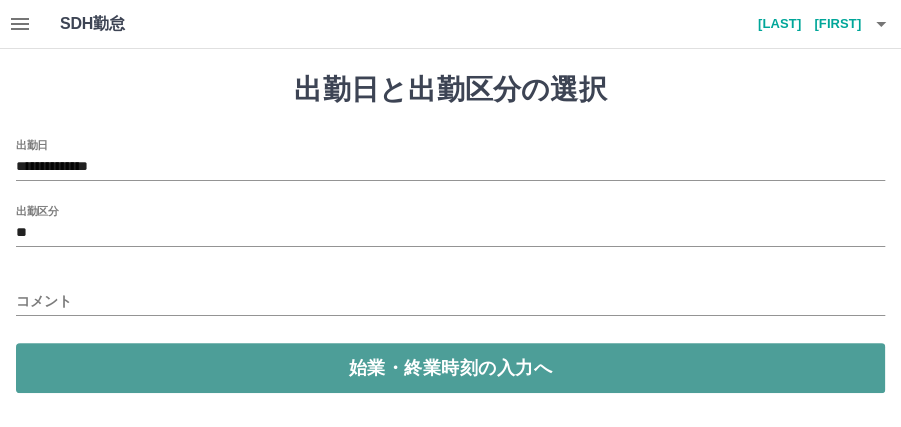click on "始業・終業時刻の入力へ" at bounding box center (450, 368) 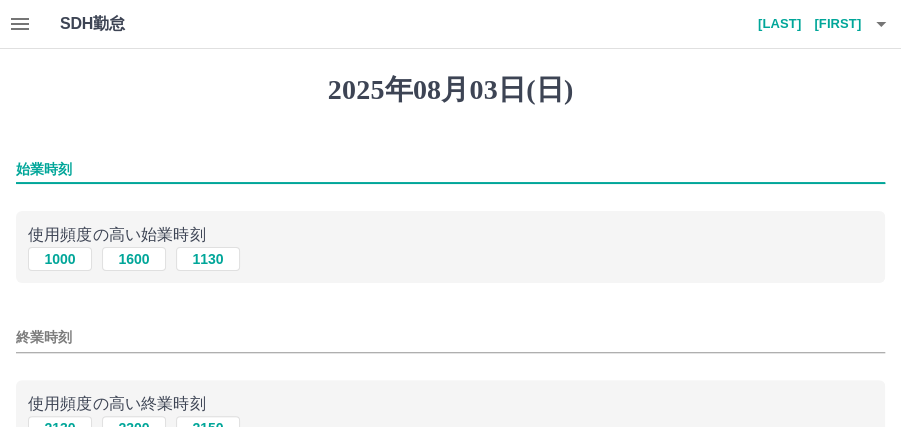 click on "始業時刻" at bounding box center (450, 169) 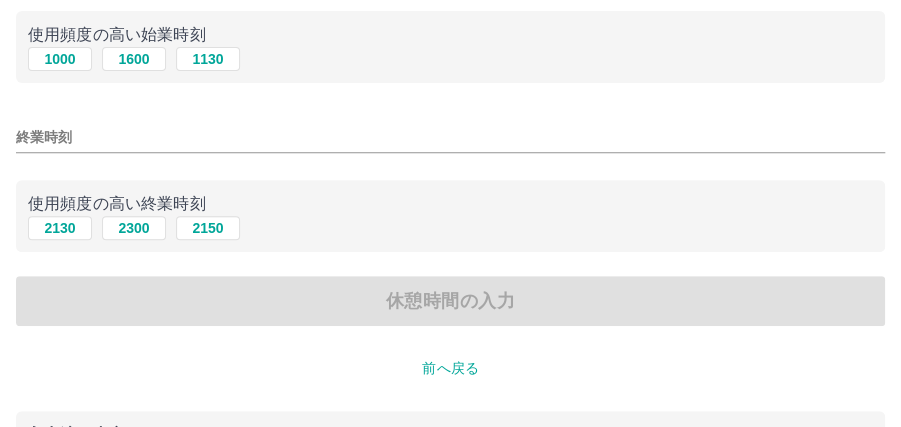 scroll, scrollTop: 160, scrollLeft: 0, axis: vertical 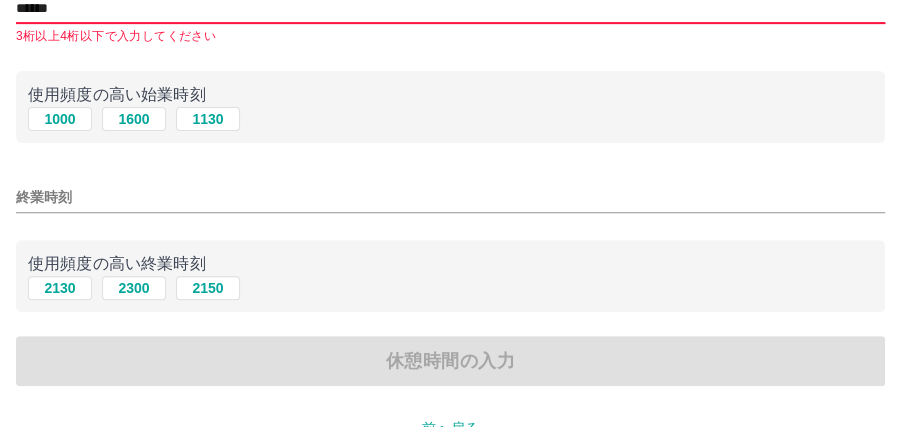 type on "******" 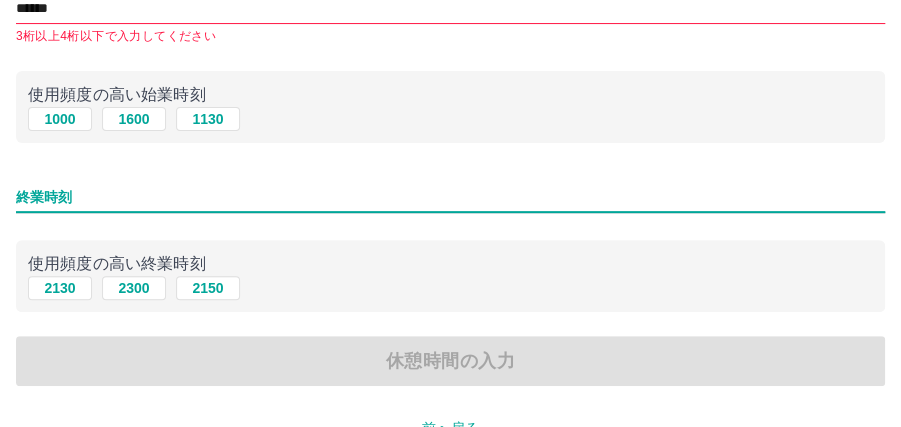 click on "終業時刻" at bounding box center [450, 197] 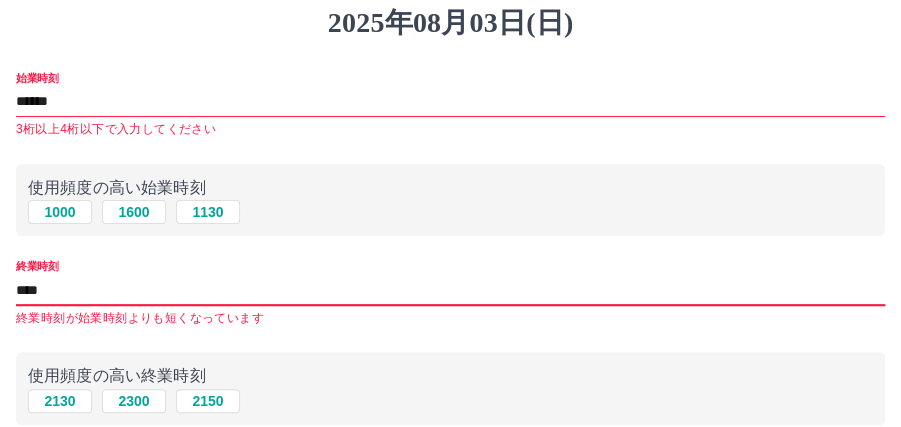 scroll, scrollTop: 26, scrollLeft: 0, axis: vertical 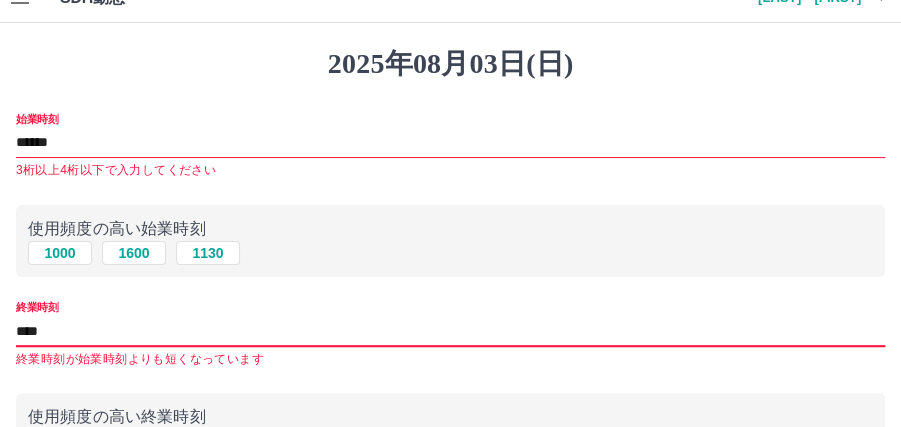 type on "****" 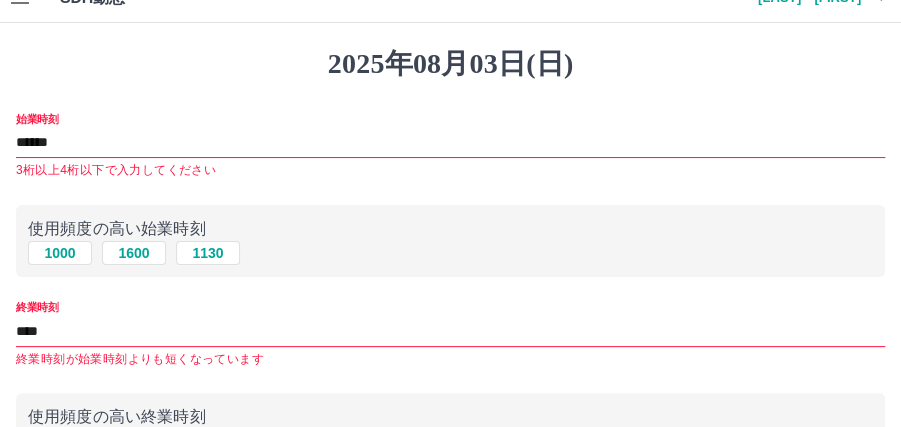 click on "始業時刻" at bounding box center (37, 118) 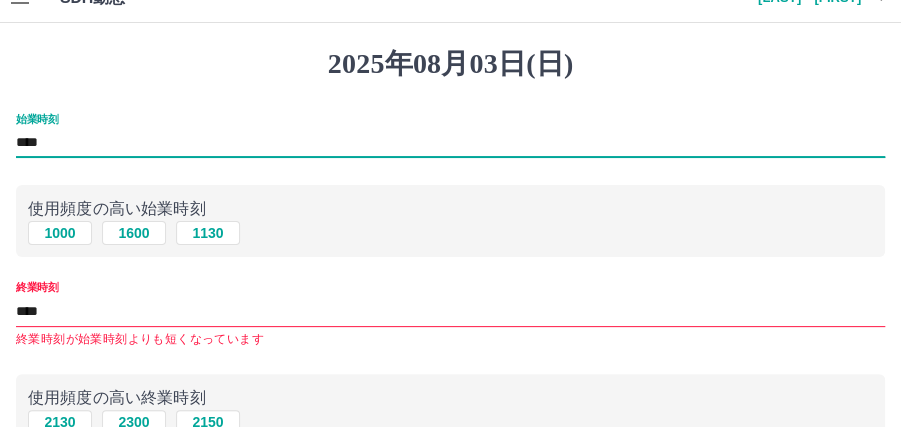 type on "****" 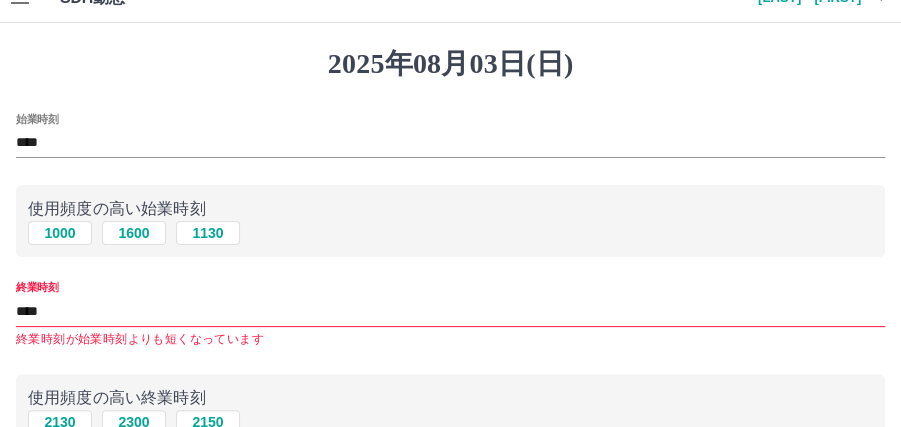 click on "終業時刻 **** 終業時刻が始業時刻よりも短くなっています" at bounding box center (450, 315) 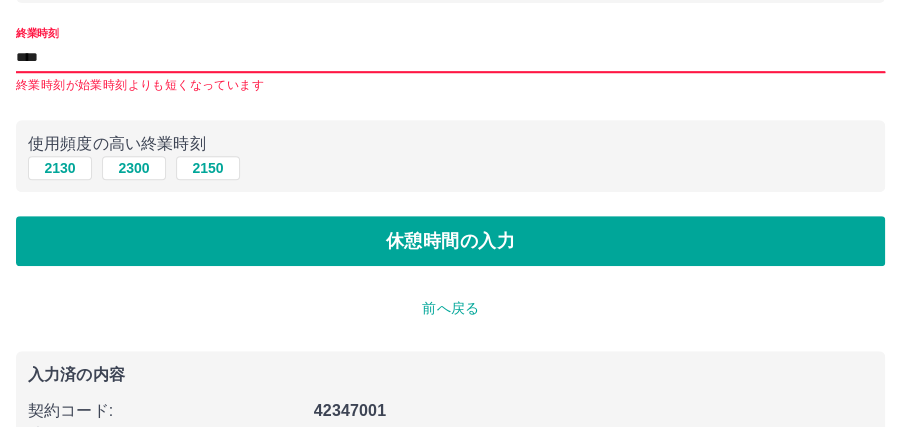 scroll, scrollTop: 279, scrollLeft: 0, axis: vertical 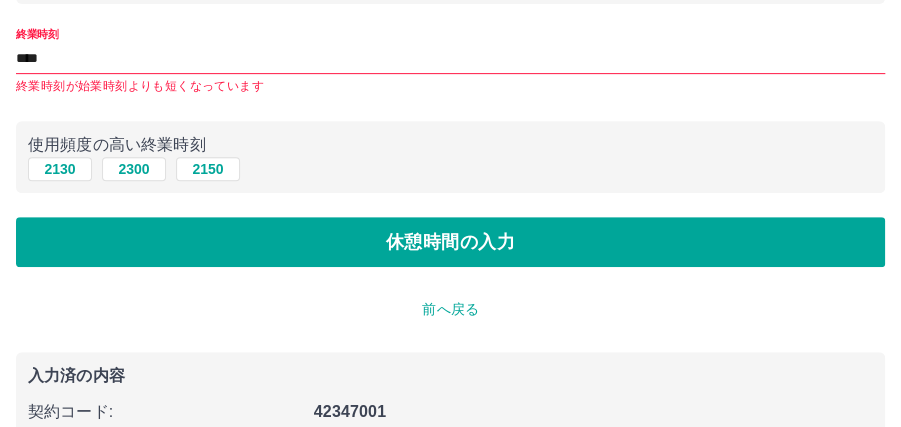 click on "前へ戻る" at bounding box center (450, 309) 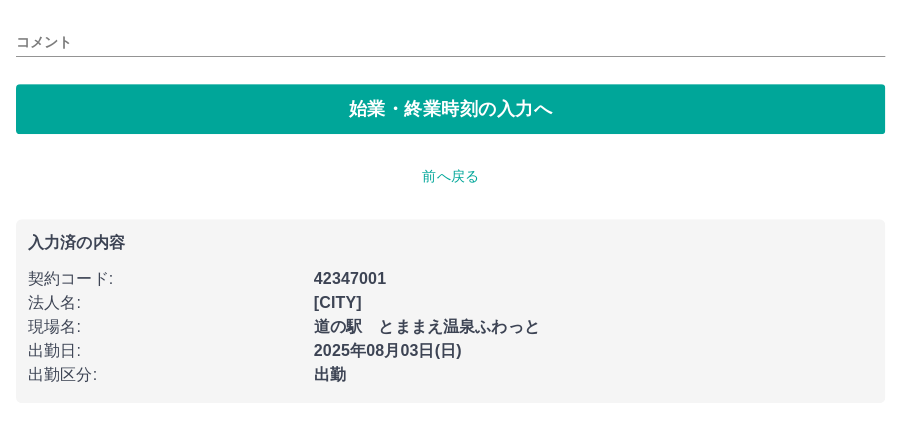 scroll, scrollTop: 0, scrollLeft: 0, axis: both 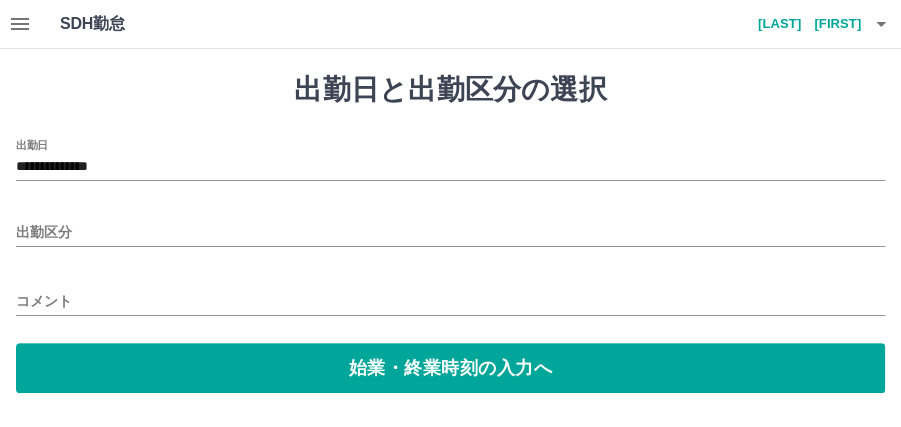 type on "**" 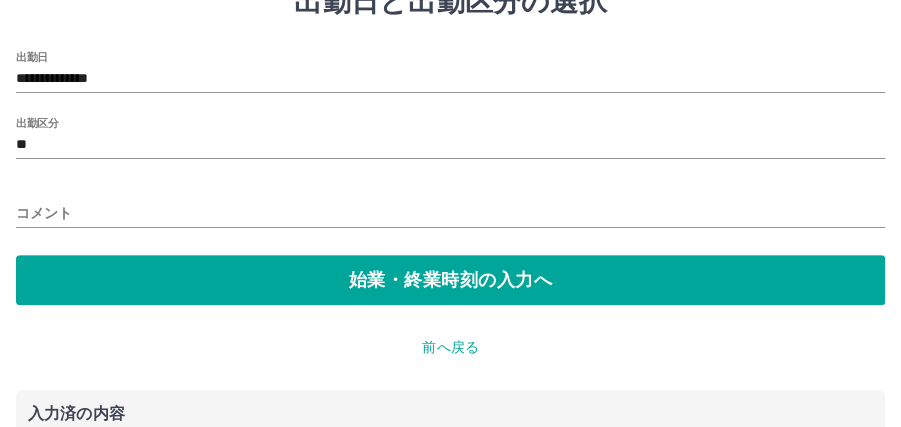 scroll, scrollTop: 0, scrollLeft: 0, axis: both 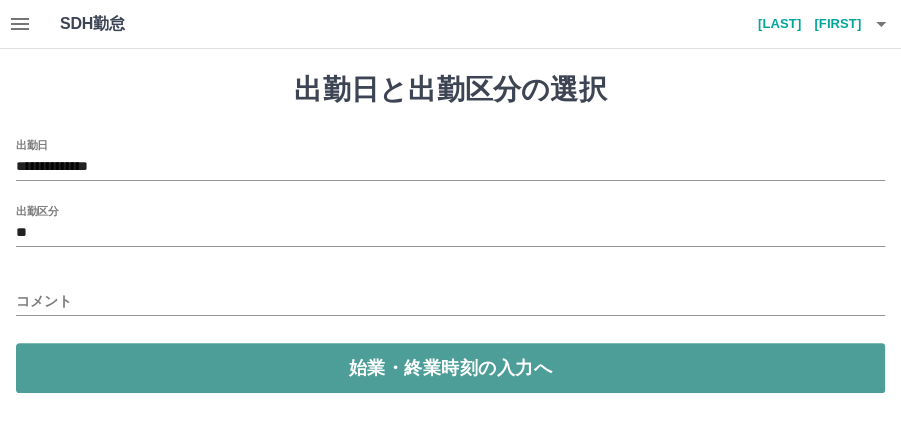 click on "始業・終業時刻の入力へ" at bounding box center [450, 368] 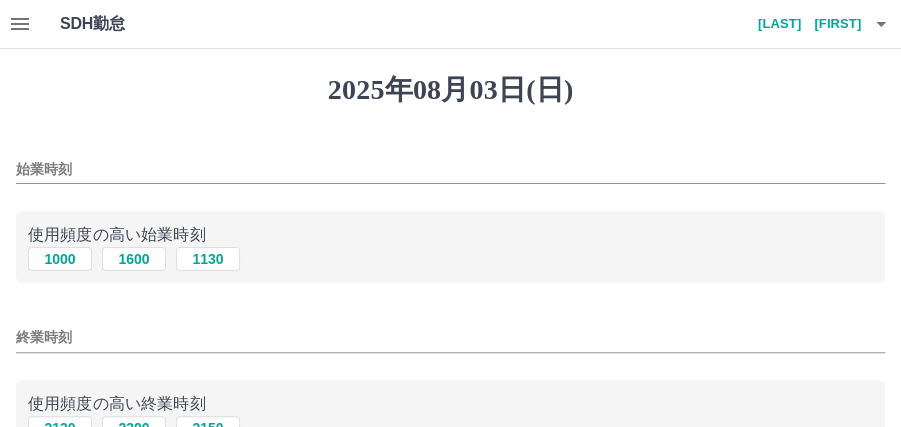 click on "2025年08月03日(日) 始業時刻 使用頻度の高い始業時刻 1000 1600 1130 終業時刻 使用頻度の高い終業時刻 2130 2300 2150 休憩時間の入力 前へ戻る 入力済の内容 契約コード : 42347001 法人名 : 苫前町 現場名 : 道の駅　とままえ温泉ふわっと 出勤日 : 2025年08月03日(日) 出勤区分 : 出勤" at bounding box center [450, 434] 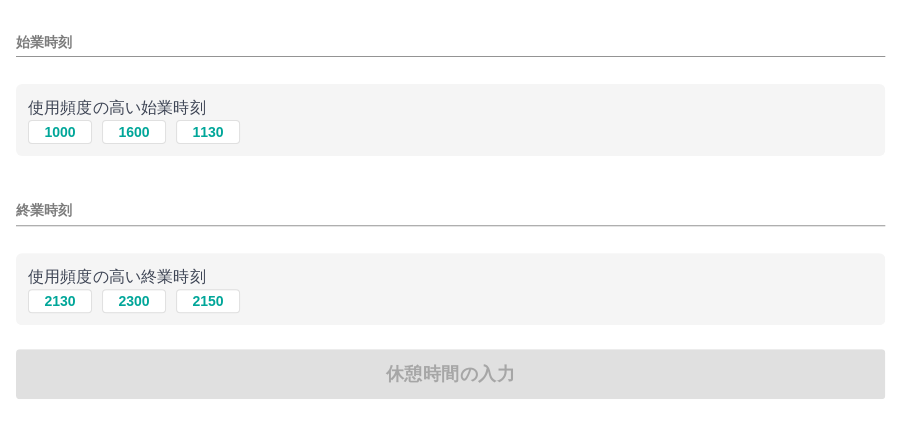 scroll, scrollTop: 133, scrollLeft: 0, axis: vertical 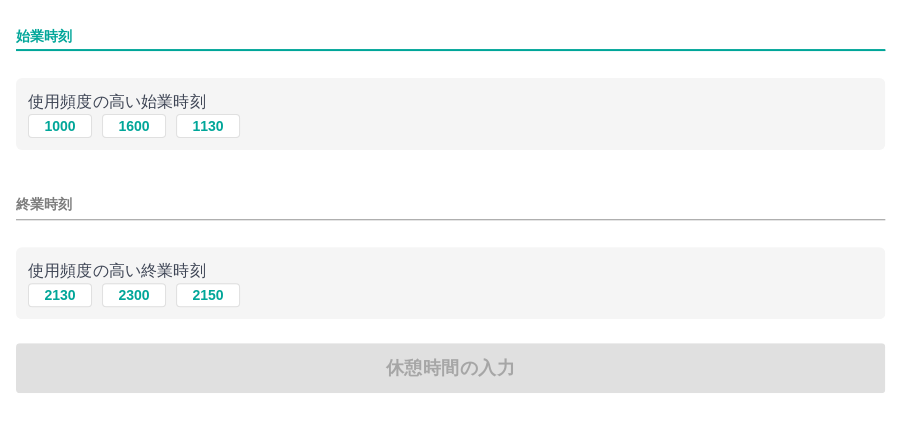 drag, startPoint x: 17, startPoint y: 34, endPoint x: 225, endPoint y: 38, distance: 208.03845 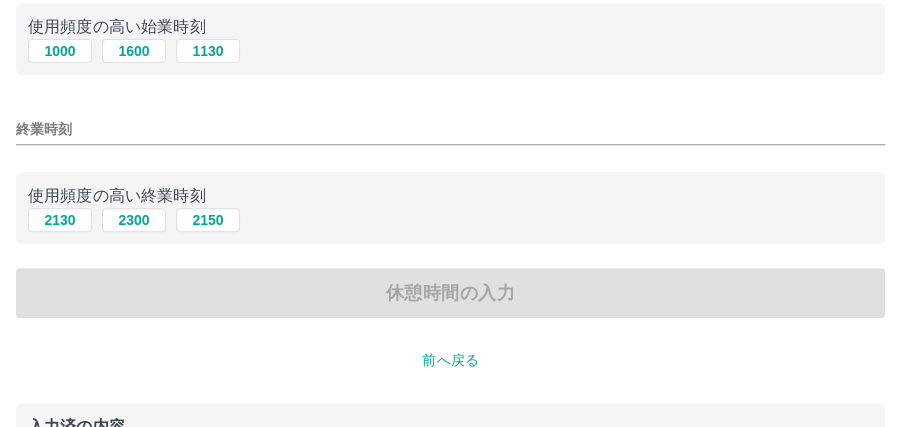scroll, scrollTop: 192, scrollLeft: 0, axis: vertical 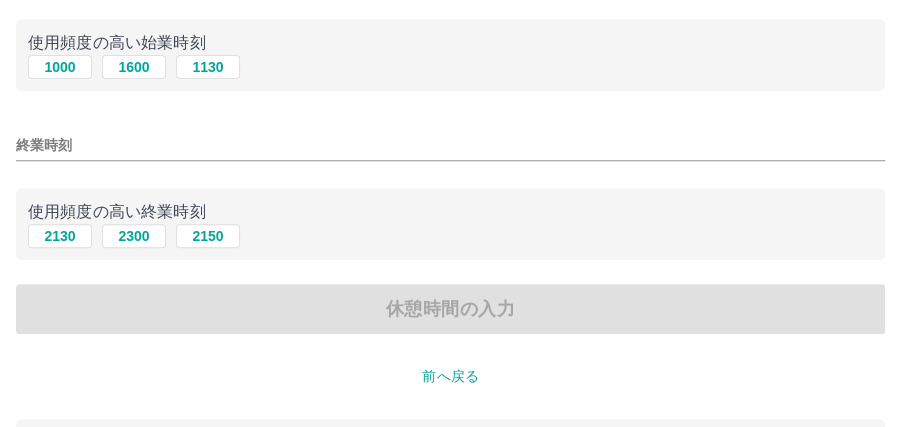 type on "****" 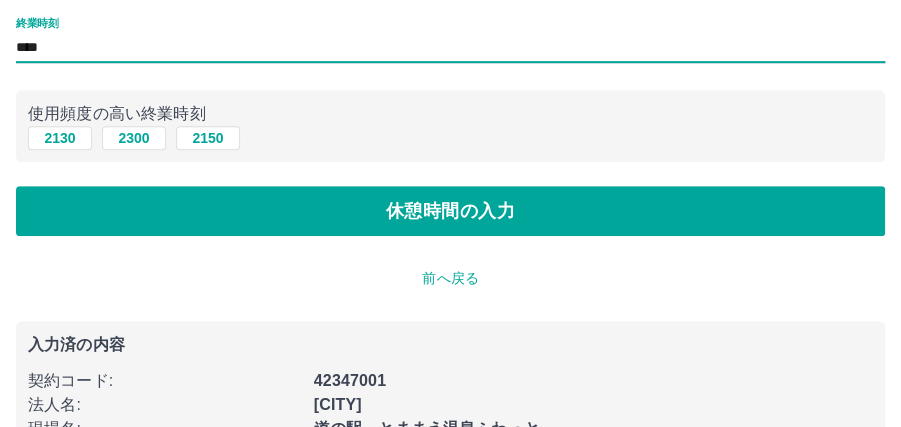 scroll, scrollTop: 326, scrollLeft: 0, axis: vertical 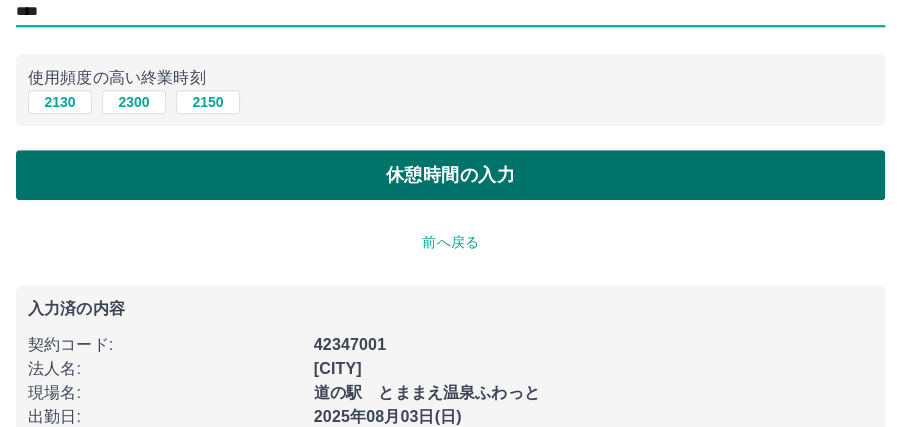type on "****" 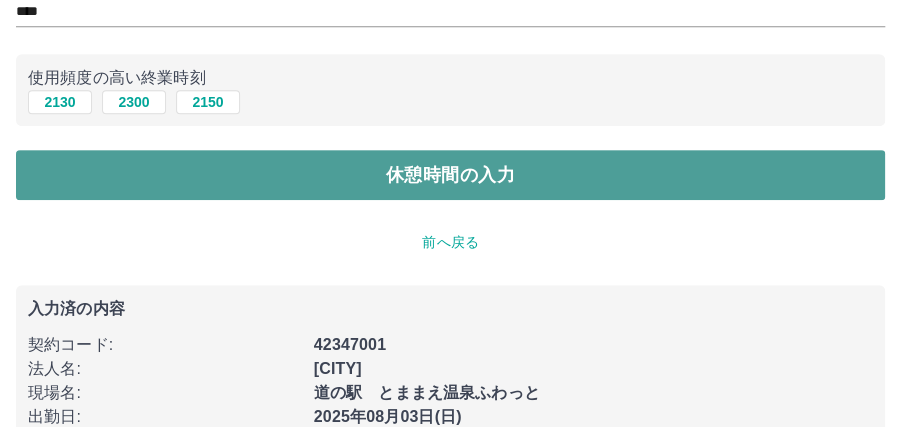 click on "休憩時間の入力" at bounding box center [450, 175] 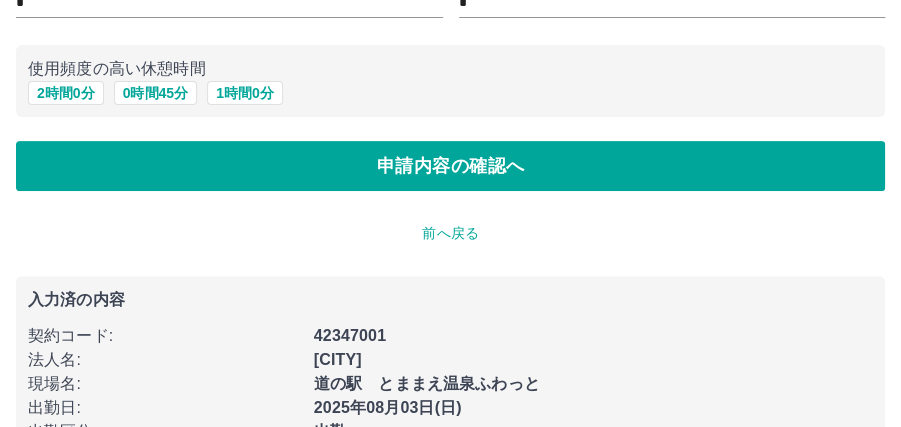 scroll, scrollTop: 200, scrollLeft: 0, axis: vertical 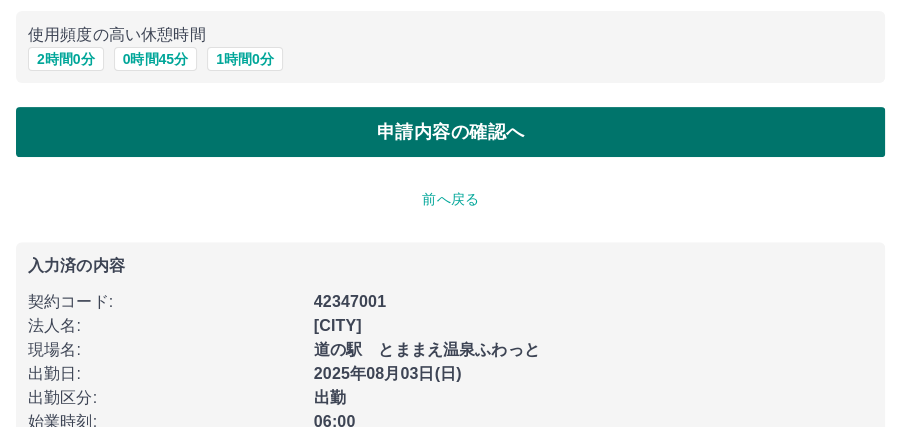 click on "申請内容の確認へ" at bounding box center (450, 132) 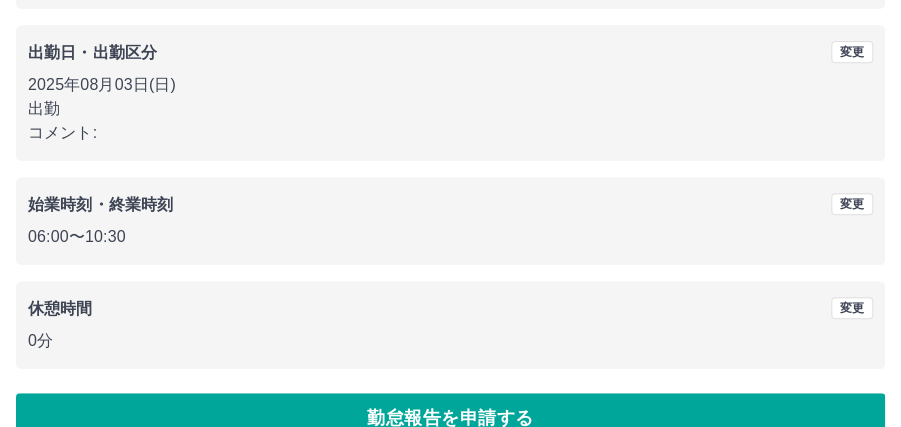 scroll, scrollTop: 320, scrollLeft: 0, axis: vertical 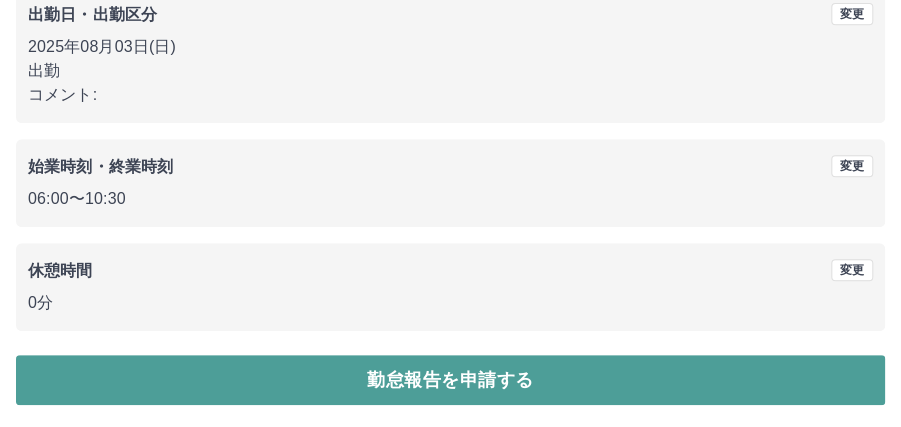 click on "勤怠報告を申請する" at bounding box center [450, 380] 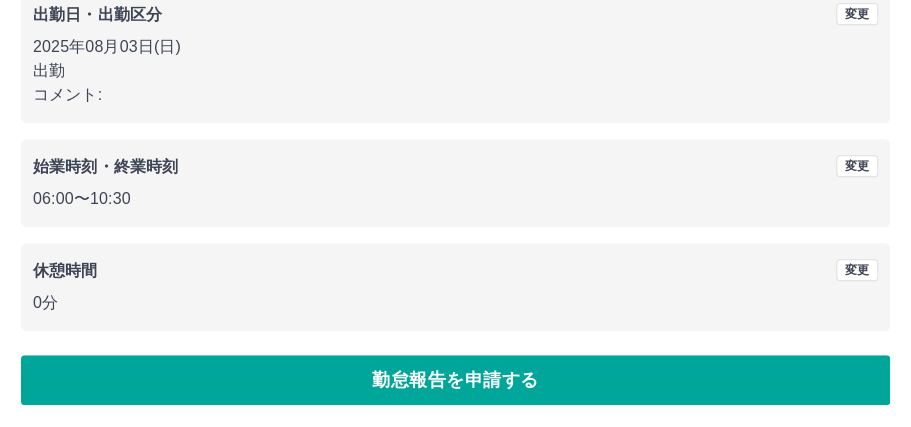 scroll, scrollTop: 0, scrollLeft: 0, axis: both 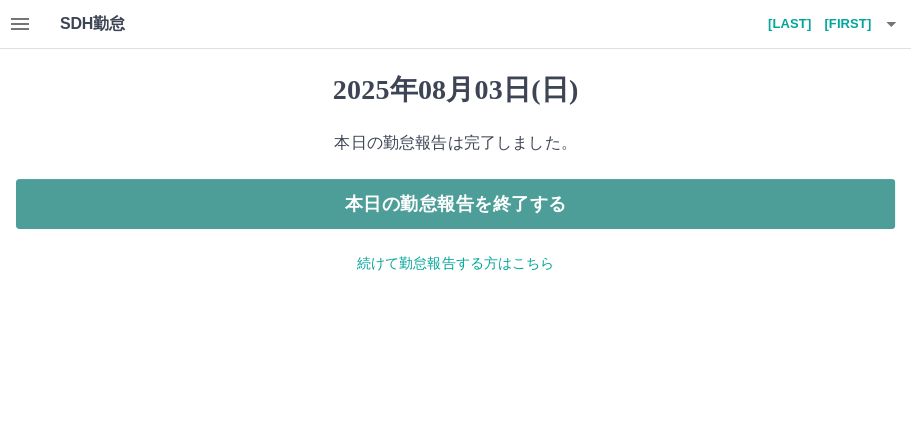 click on "本日の勤怠報告を終了する" at bounding box center [455, 204] 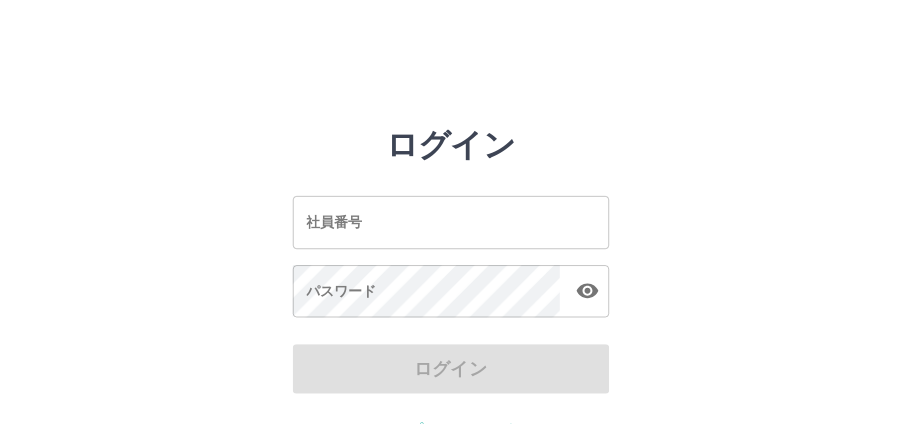 scroll, scrollTop: 0, scrollLeft: 0, axis: both 